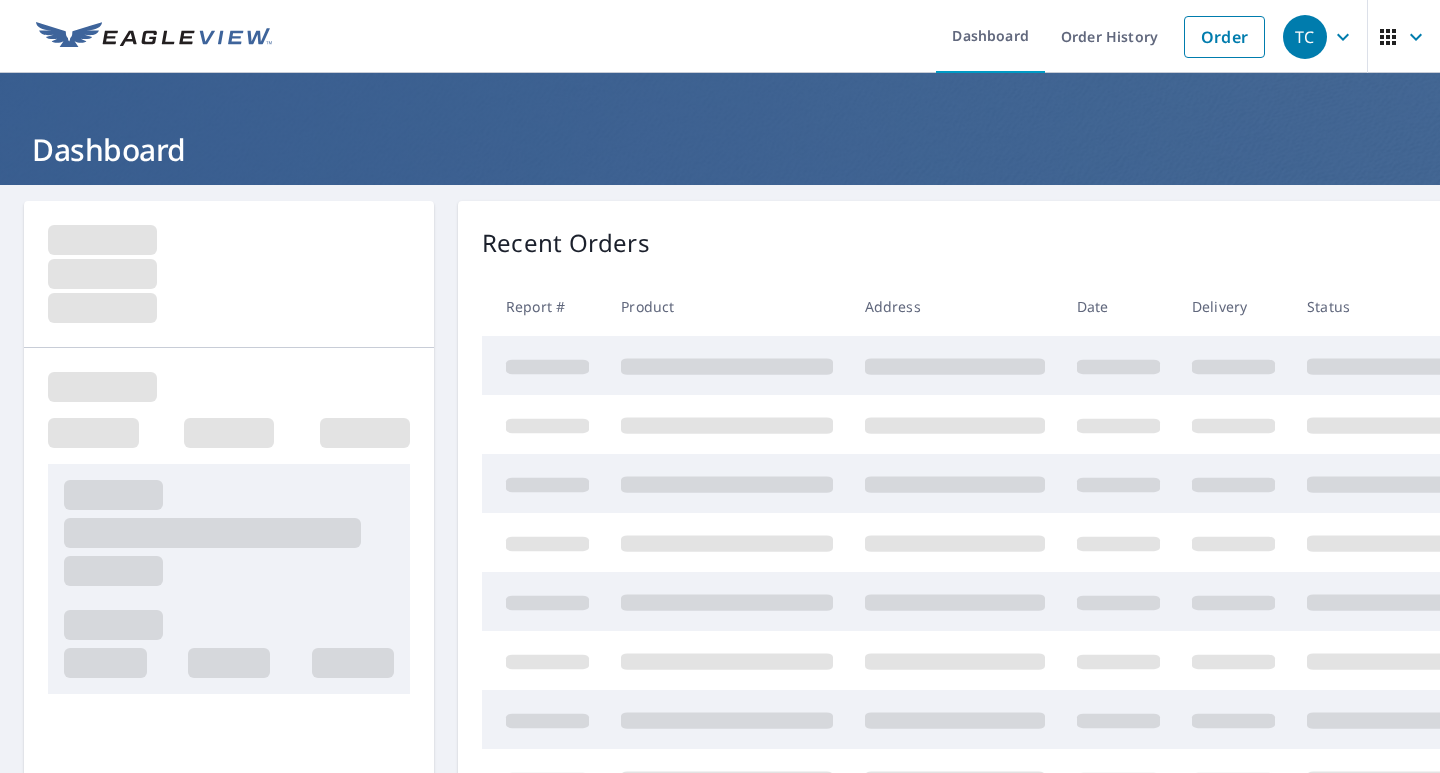scroll, scrollTop: 0, scrollLeft: 0, axis: both 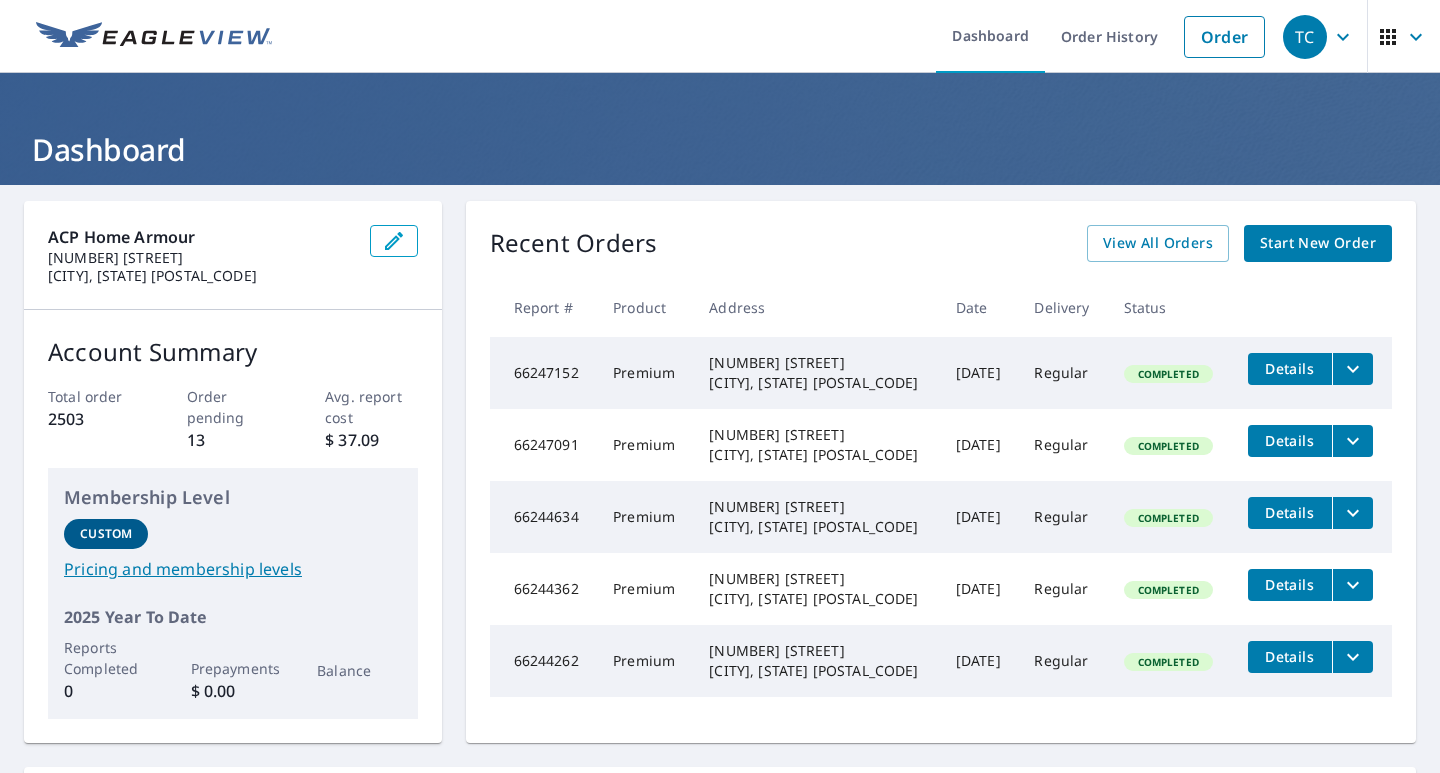 click on "Recent Orders View All Orders Start New Order" at bounding box center [941, 243] 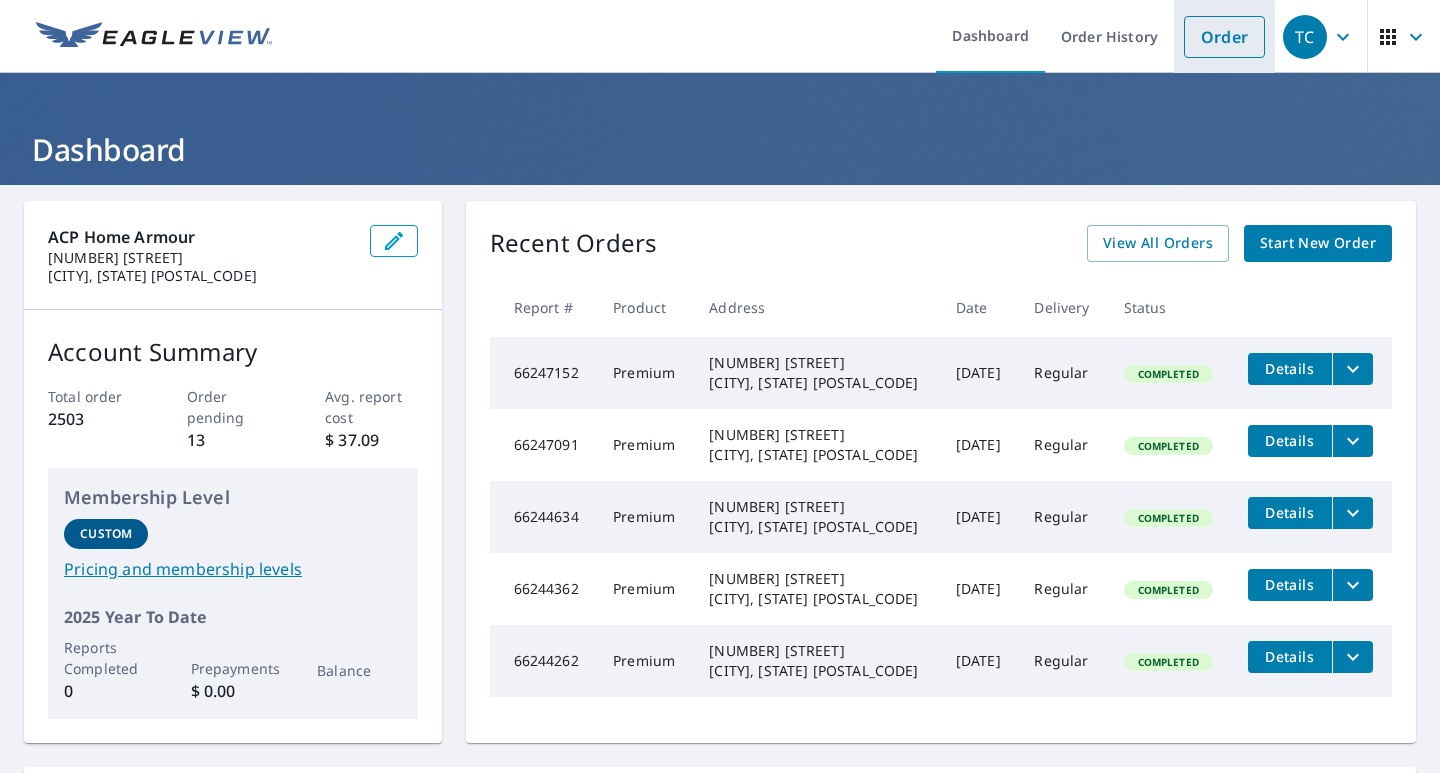 click on "Order" at bounding box center (1224, 37) 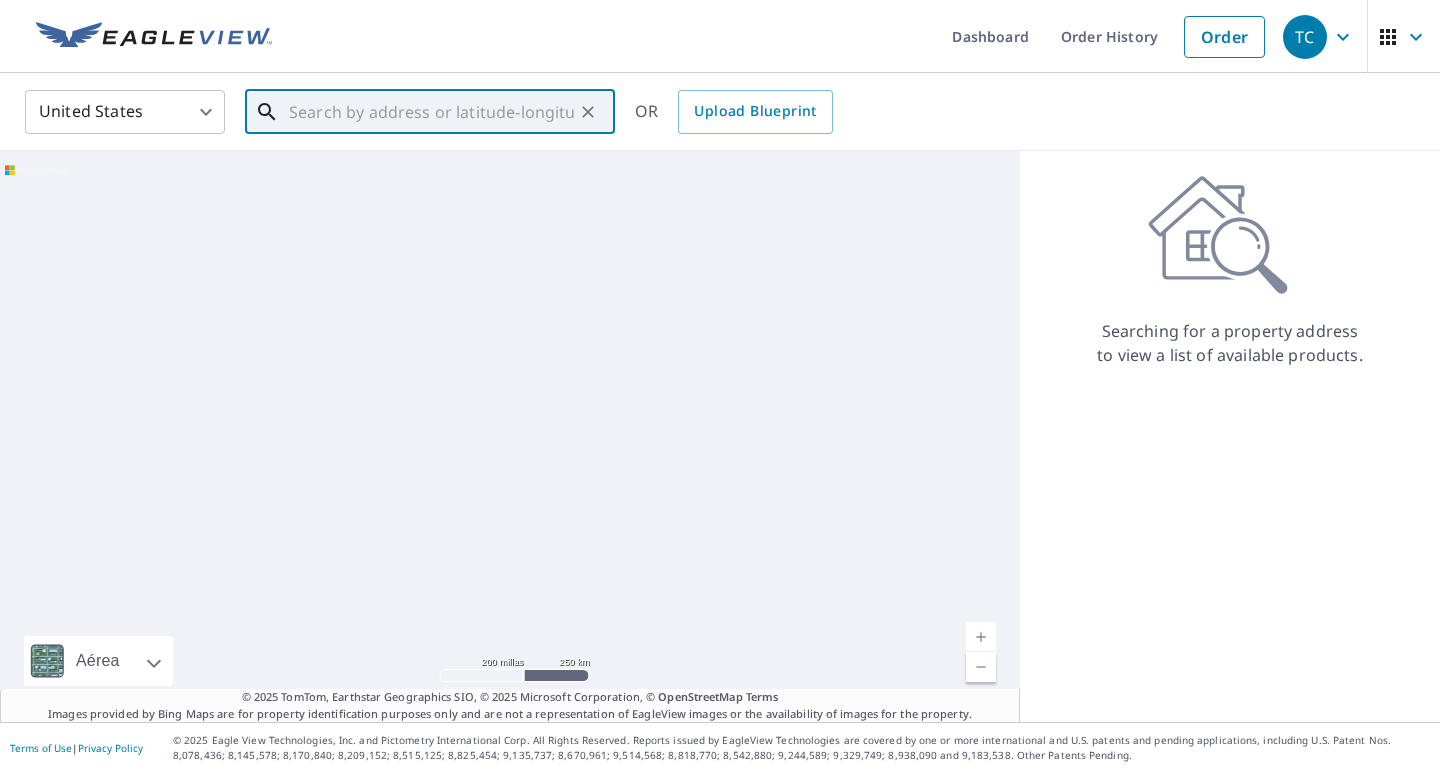 click at bounding box center (431, 112) 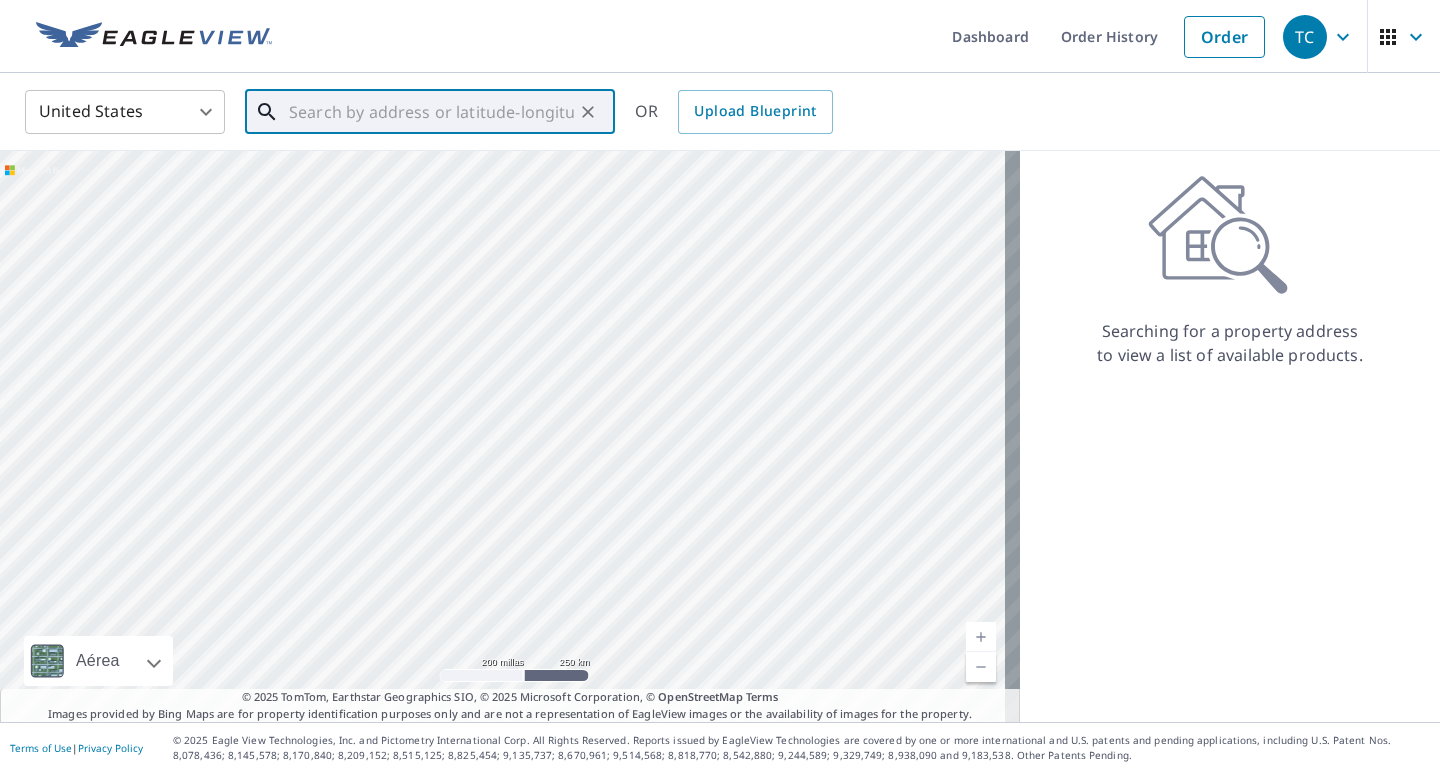 click at bounding box center [431, 112] 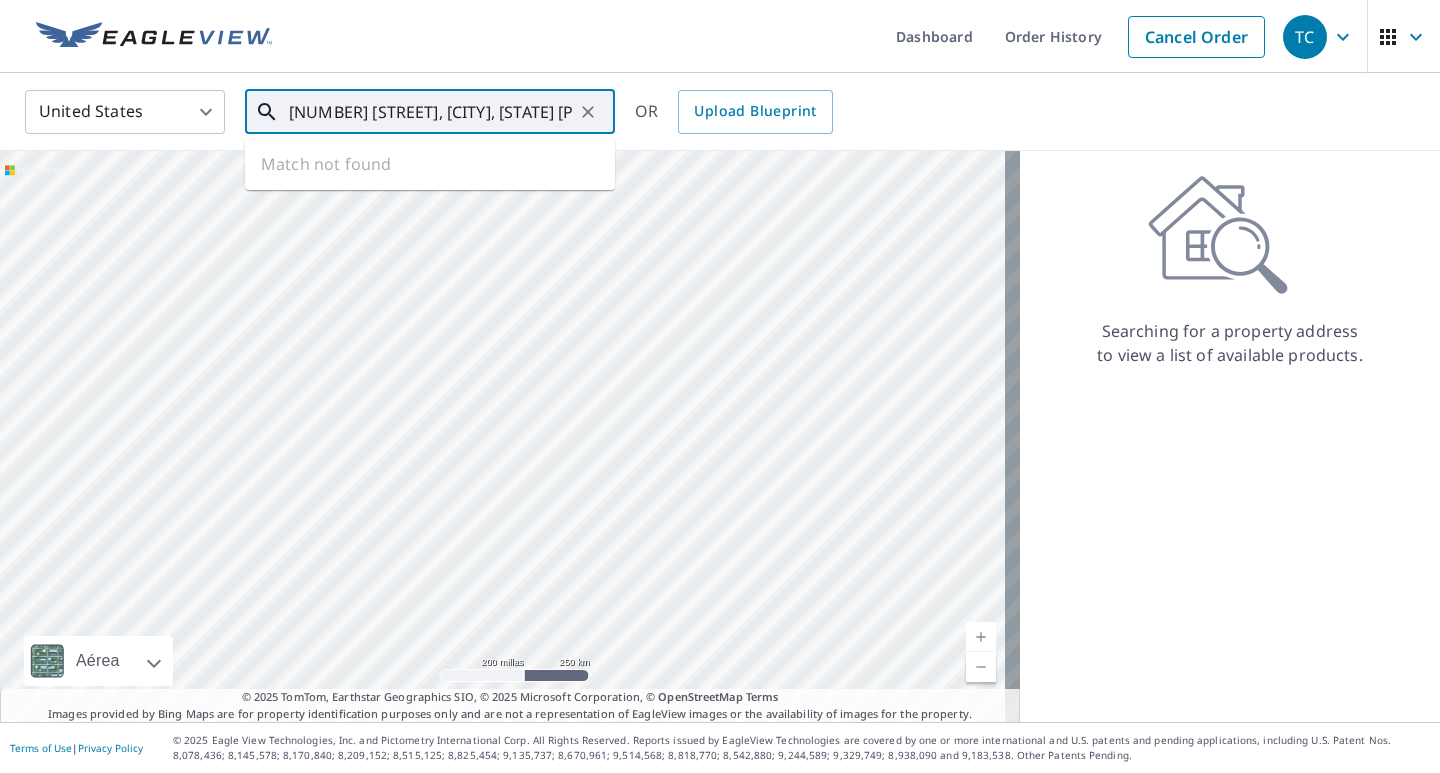 scroll, scrollTop: 0, scrollLeft: 45, axis: horizontal 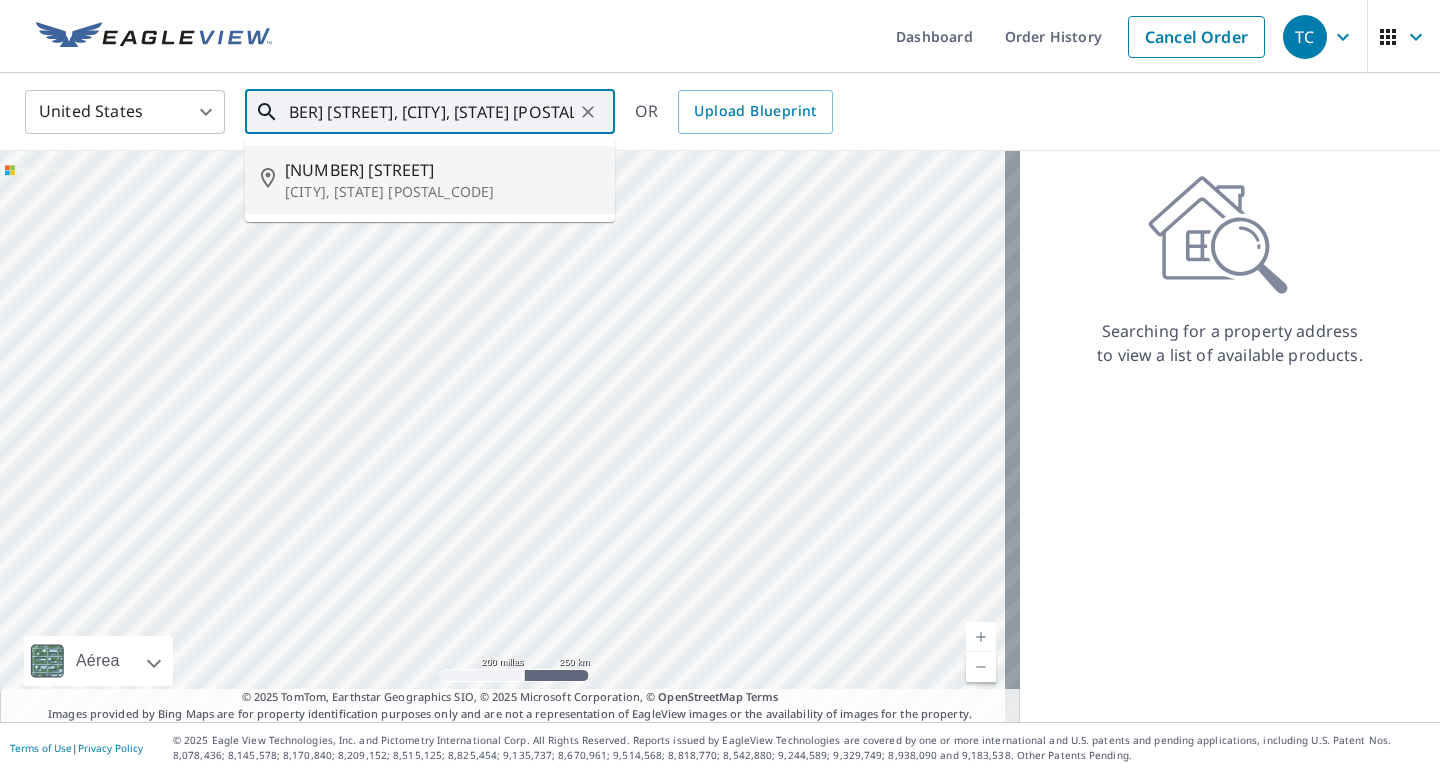 click on "6382 Cortona St" at bounding box center [442, 170] 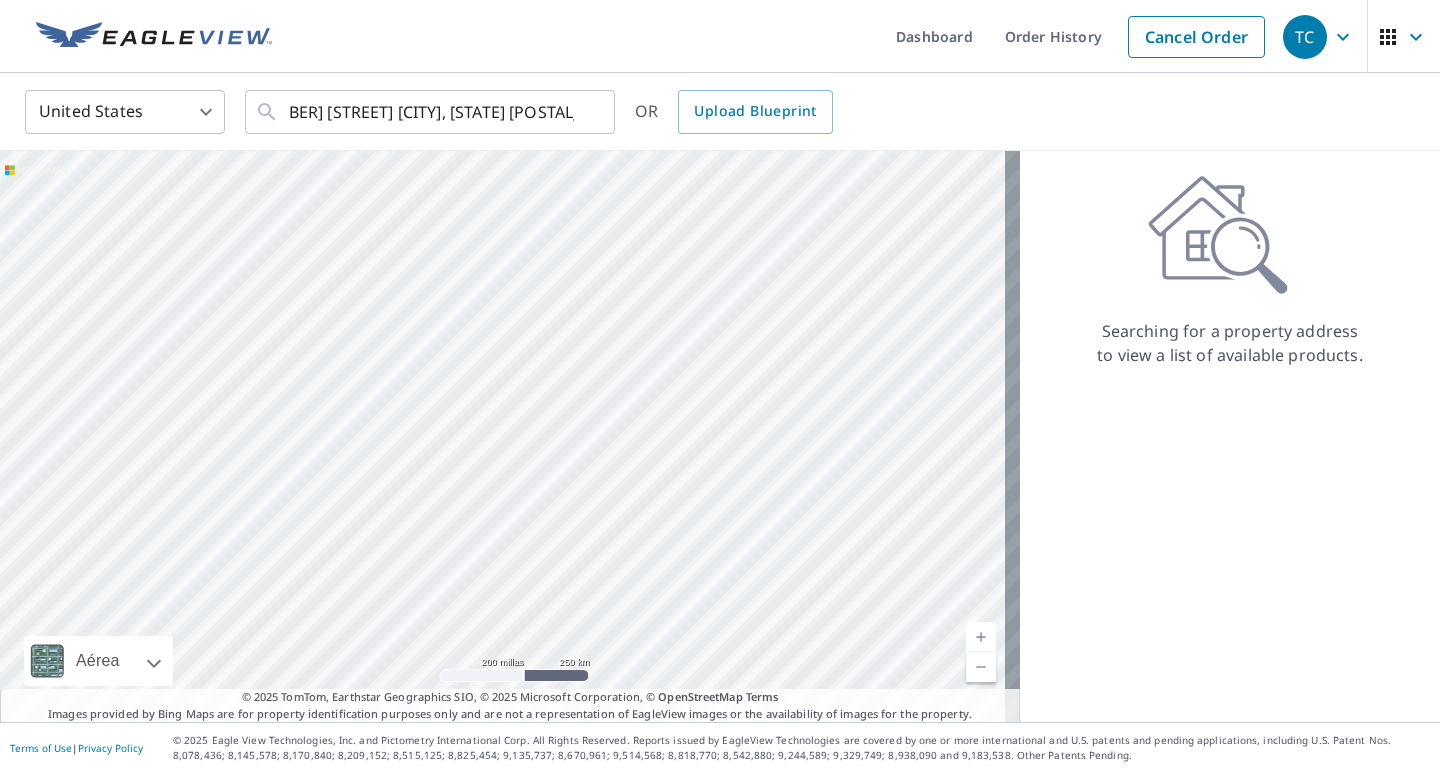 scroll, scrollTop: 0, scrollLeft: 0, axis: both 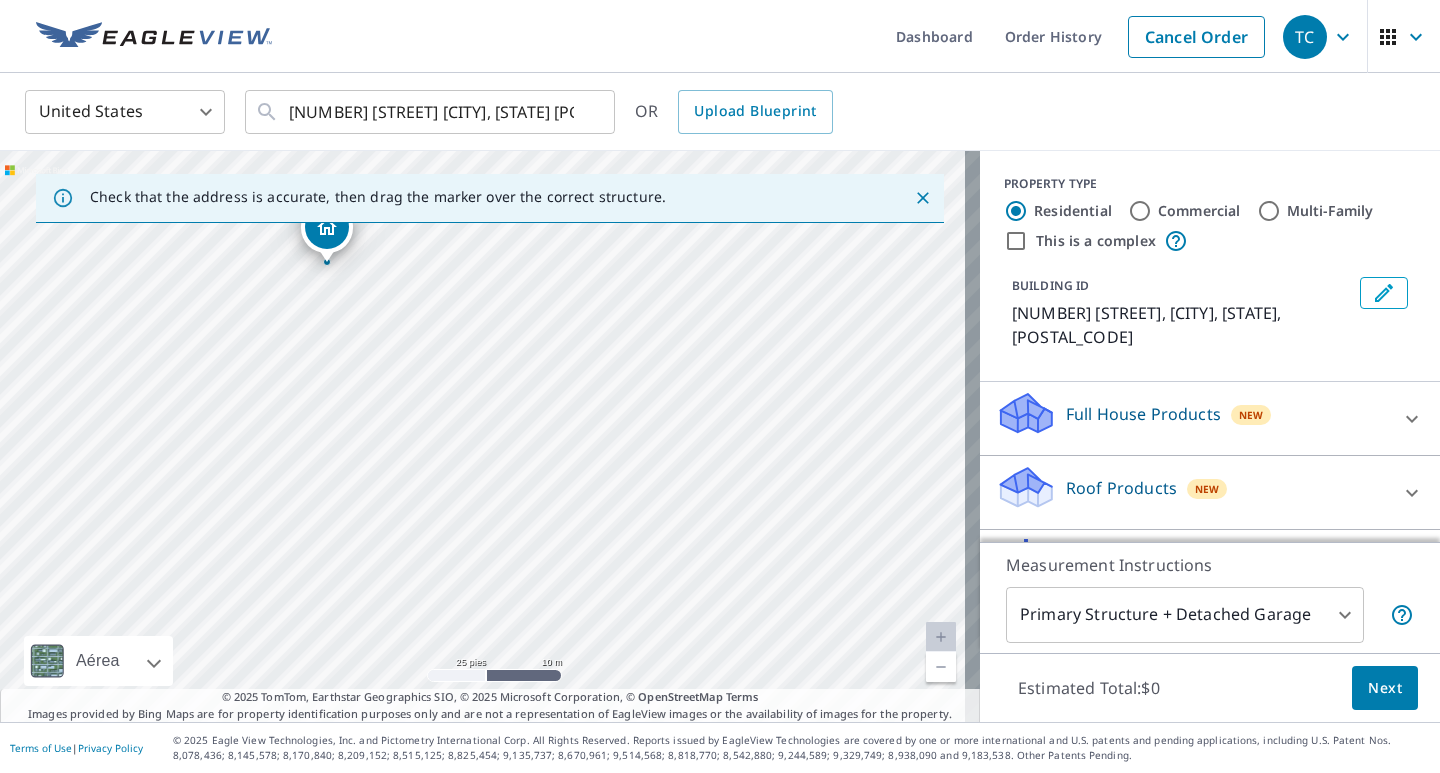 drag, startPoint x: 498, startPoint y: 370, endPoint x: 569, endPoint y: 416, distance: 84.59905 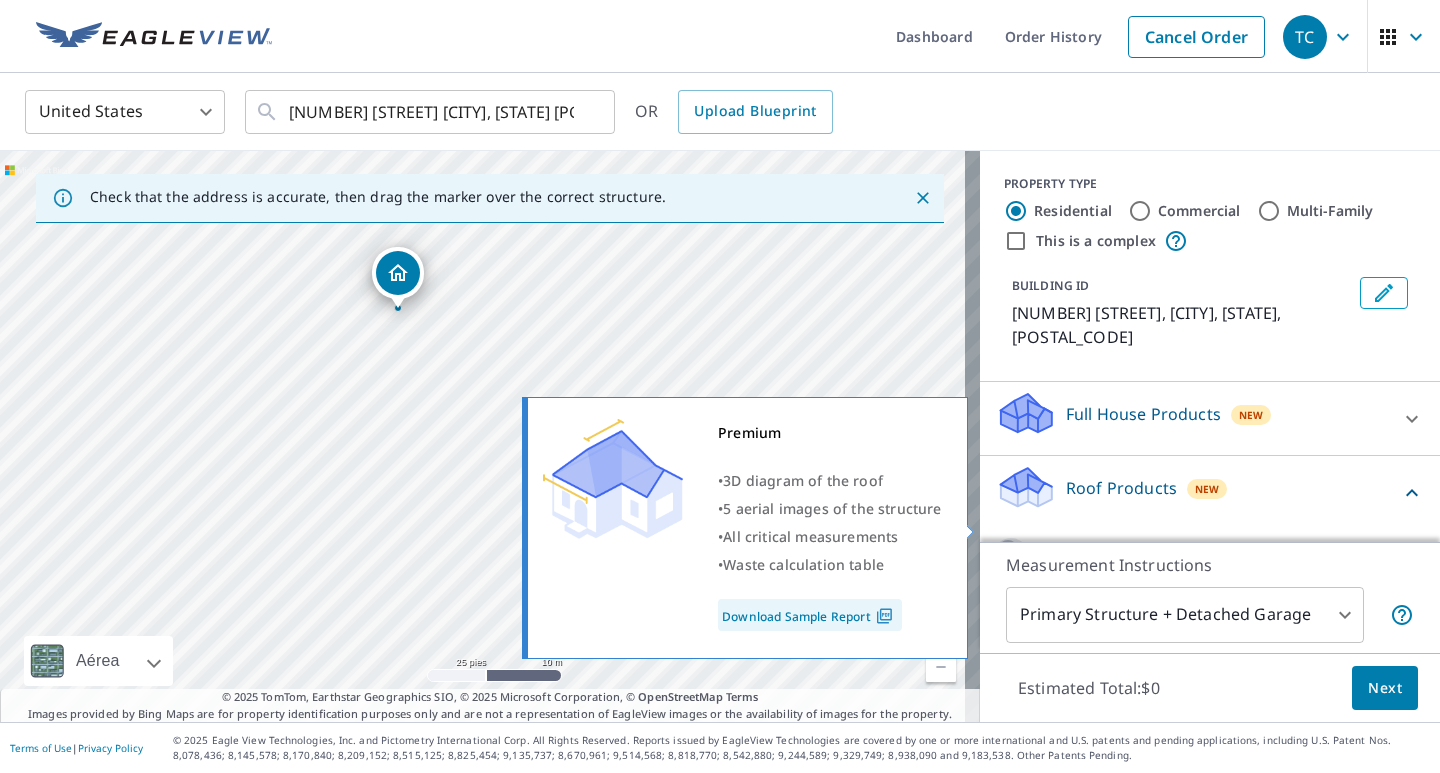 click on "Premium $0" at bounding box center (1011, 550) 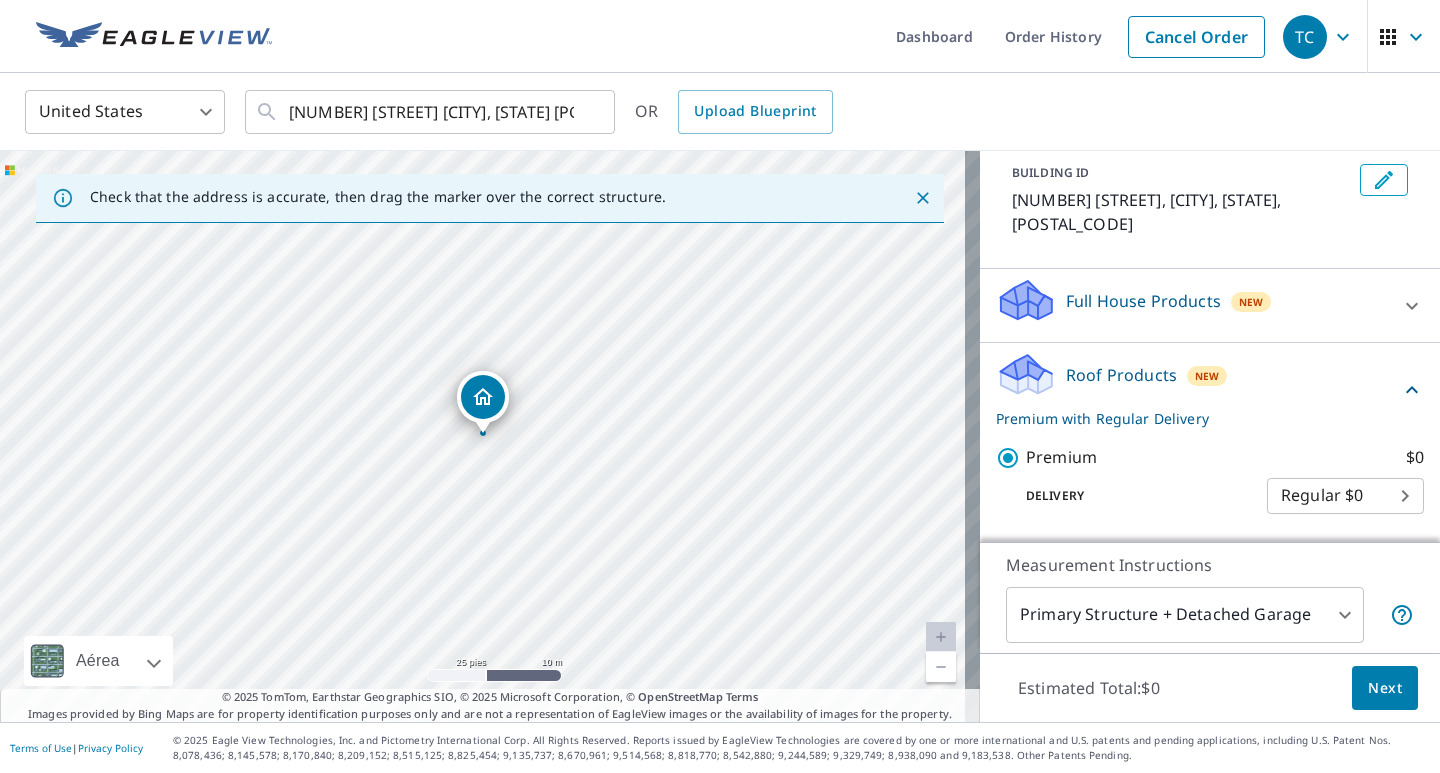 scroll, scrollTop: 300, scrollLeft: 0, axis: vertical 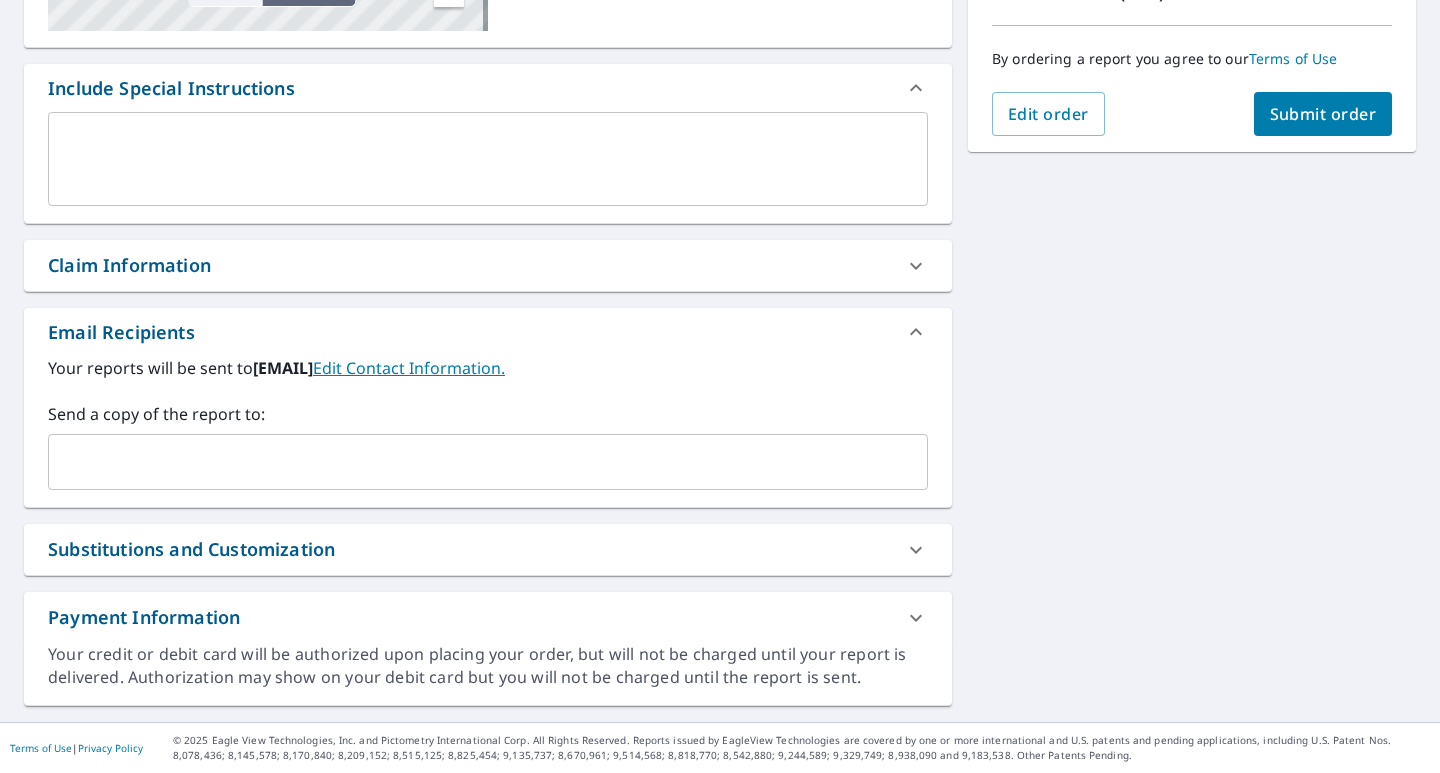 click at bounding box center (473, 462) 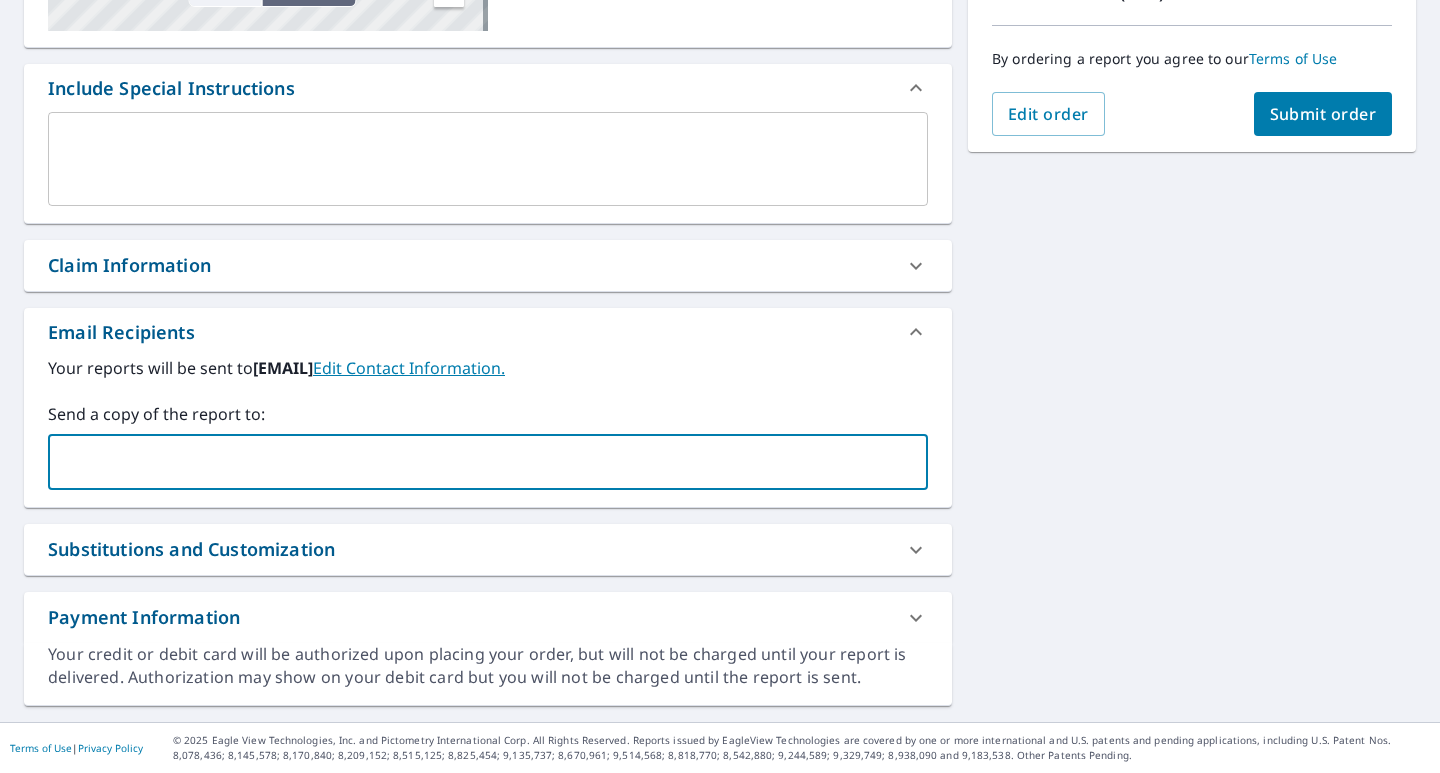 type on "pedro@acphomearmour.com" 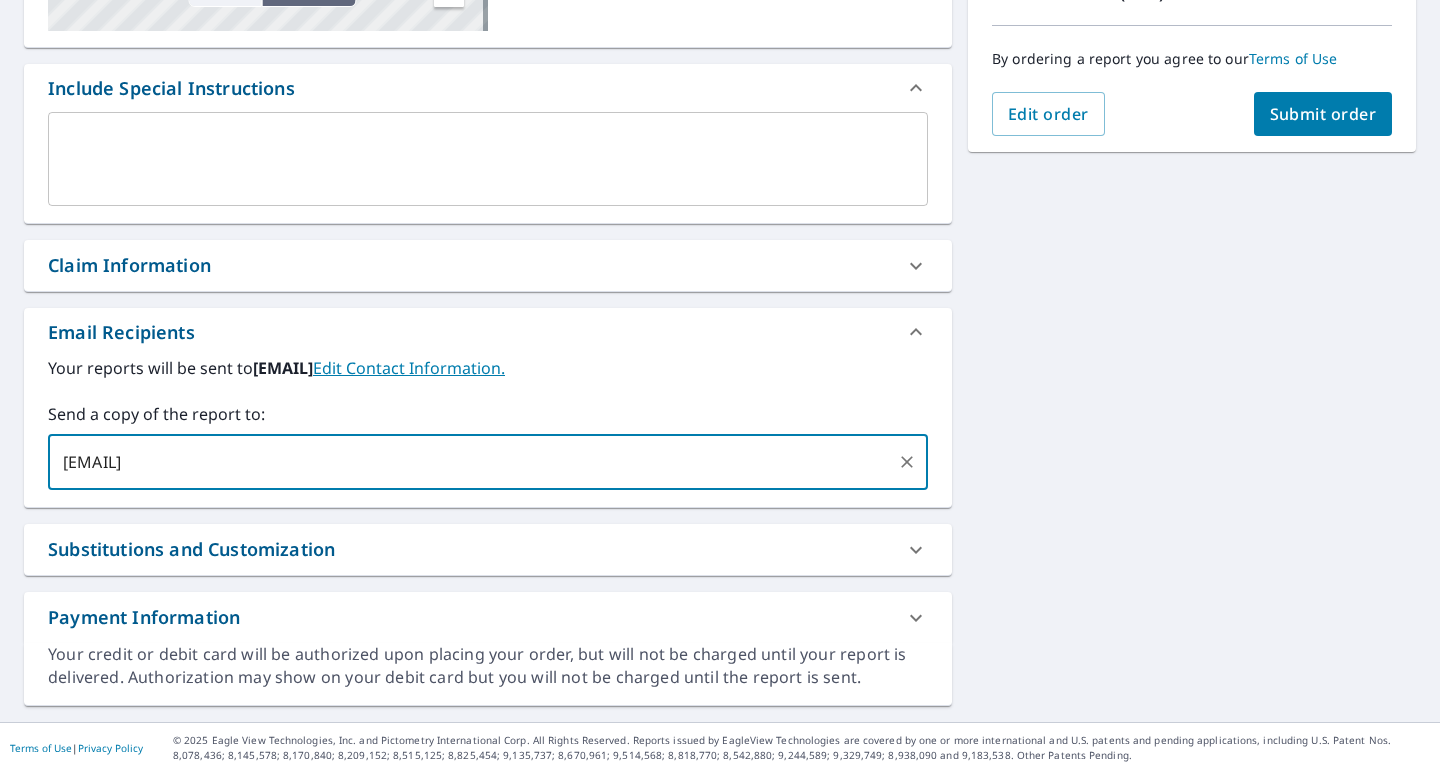 click on "Submit order" at bounding box center (1323, 114) 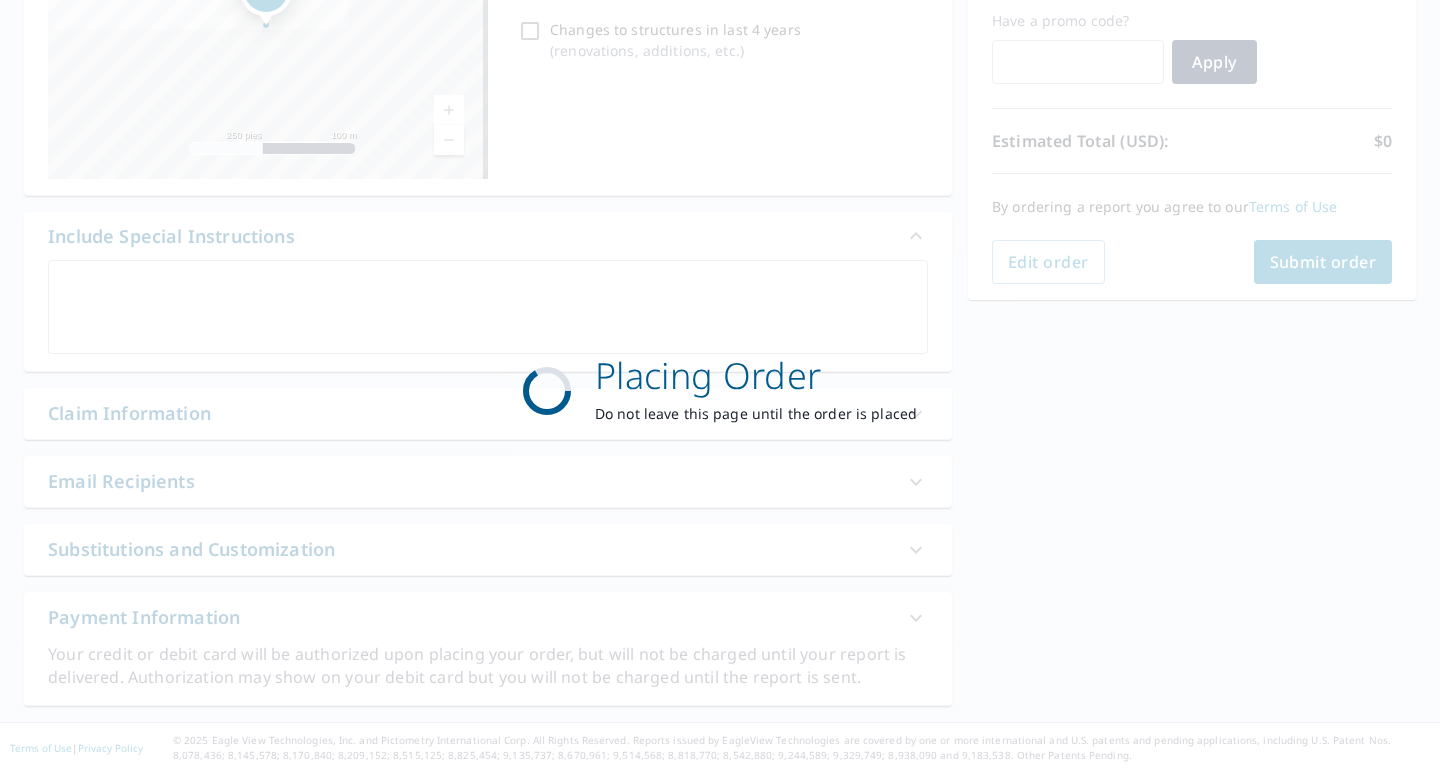 scroll, scrollTop: 338, scrollLeft: 0, axis: vertical 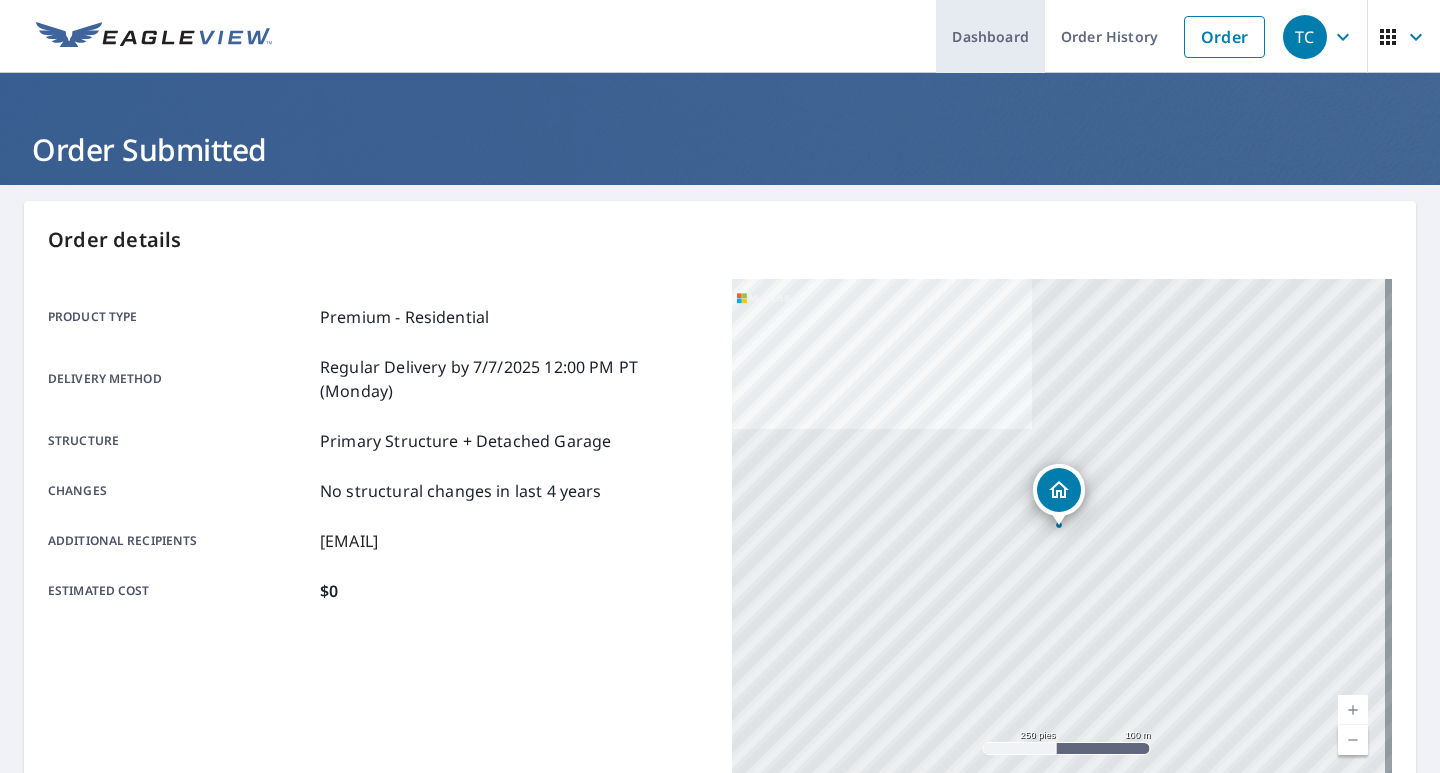 click on "Dashboard" at bounding box center [990, 36] 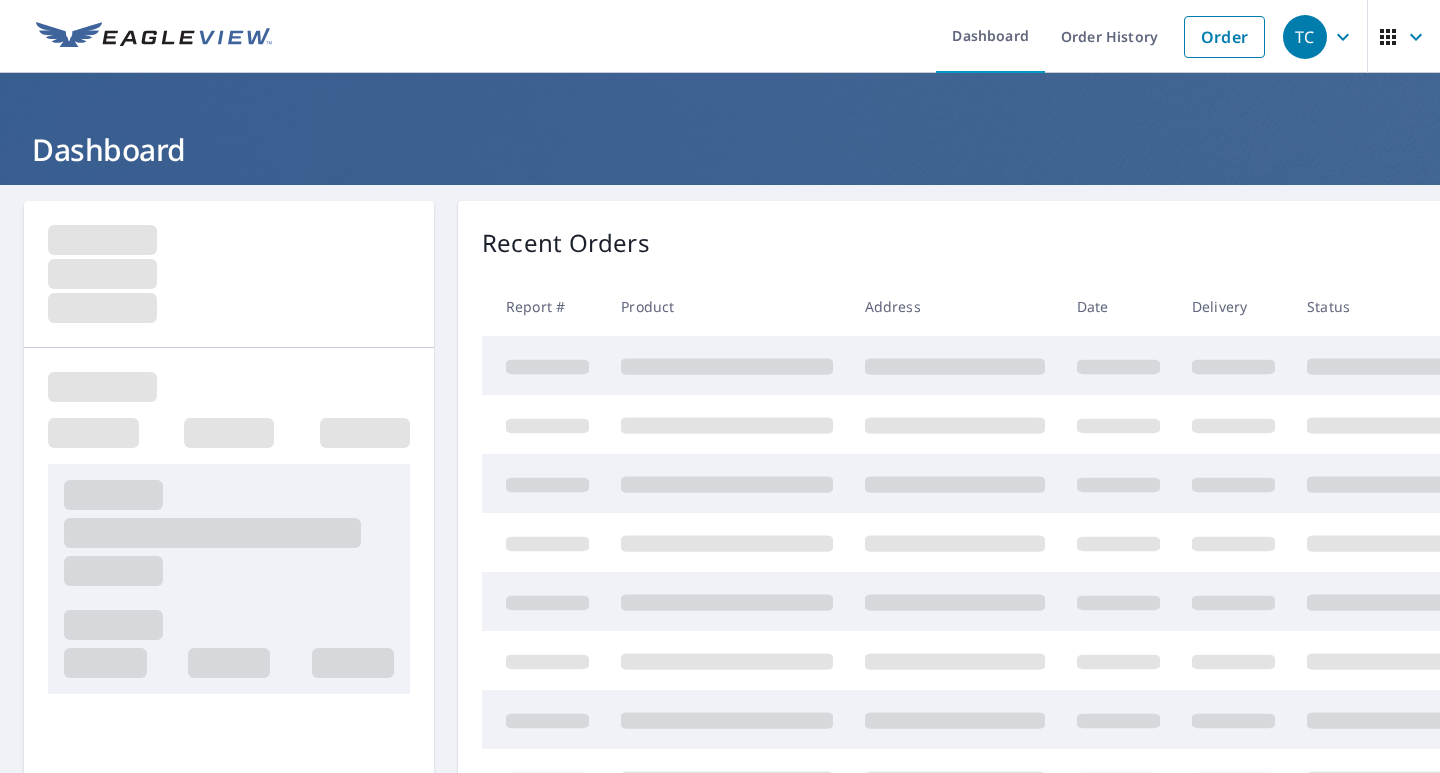 scroll, scrollTop: 0, scrollLeft: 0, axis: both 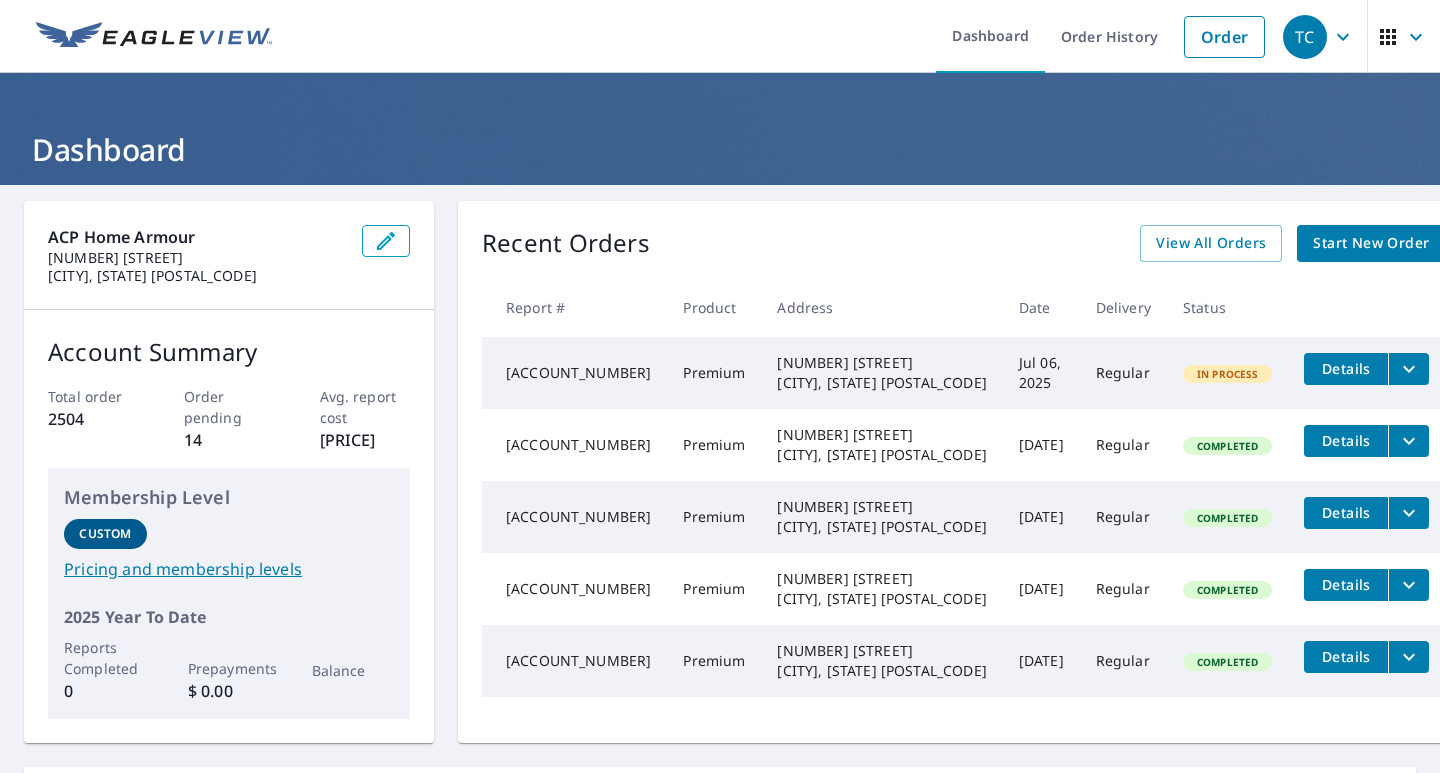 click on "Recent Orders View All Orders Start New Order" at bounding box center [963, 243] 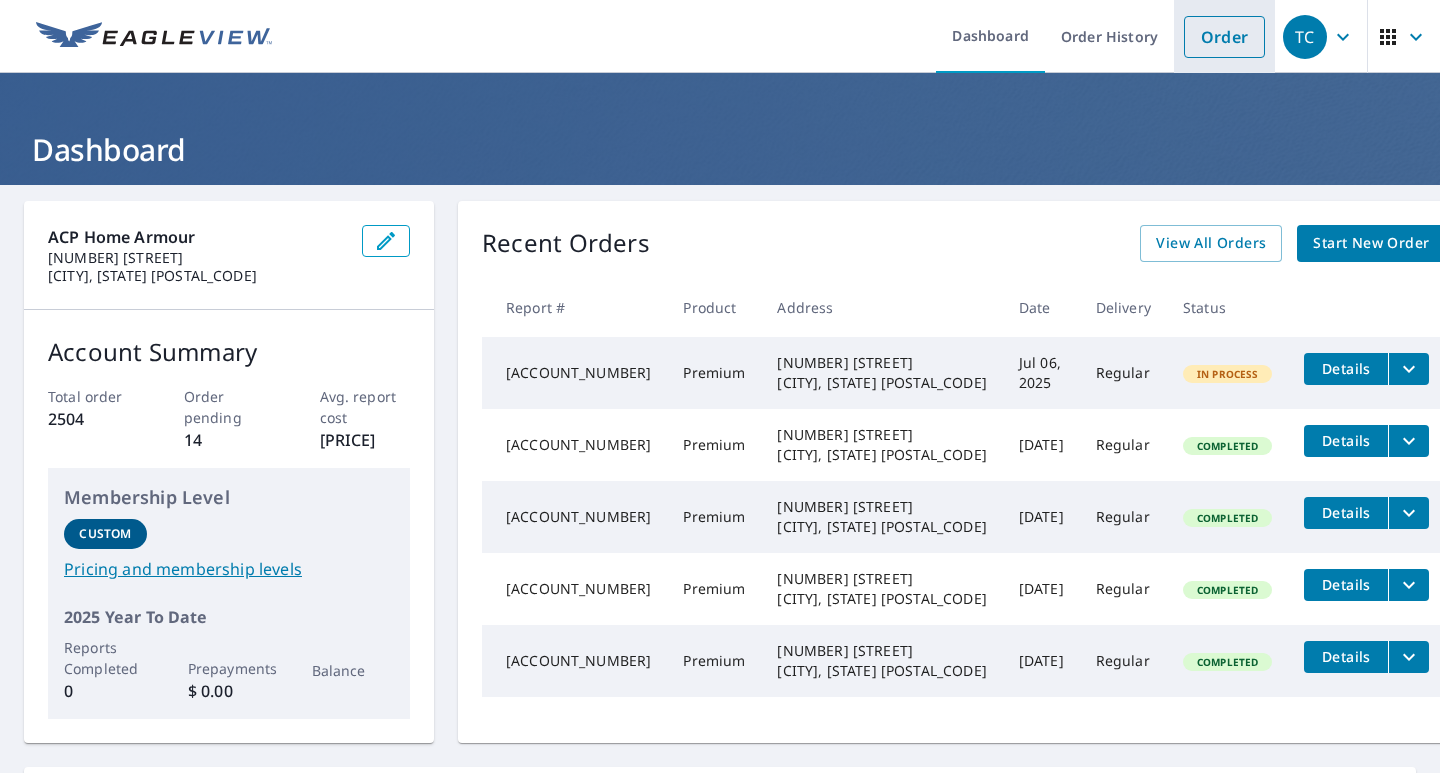 click on "Order" at bounding box center [1224, 37] 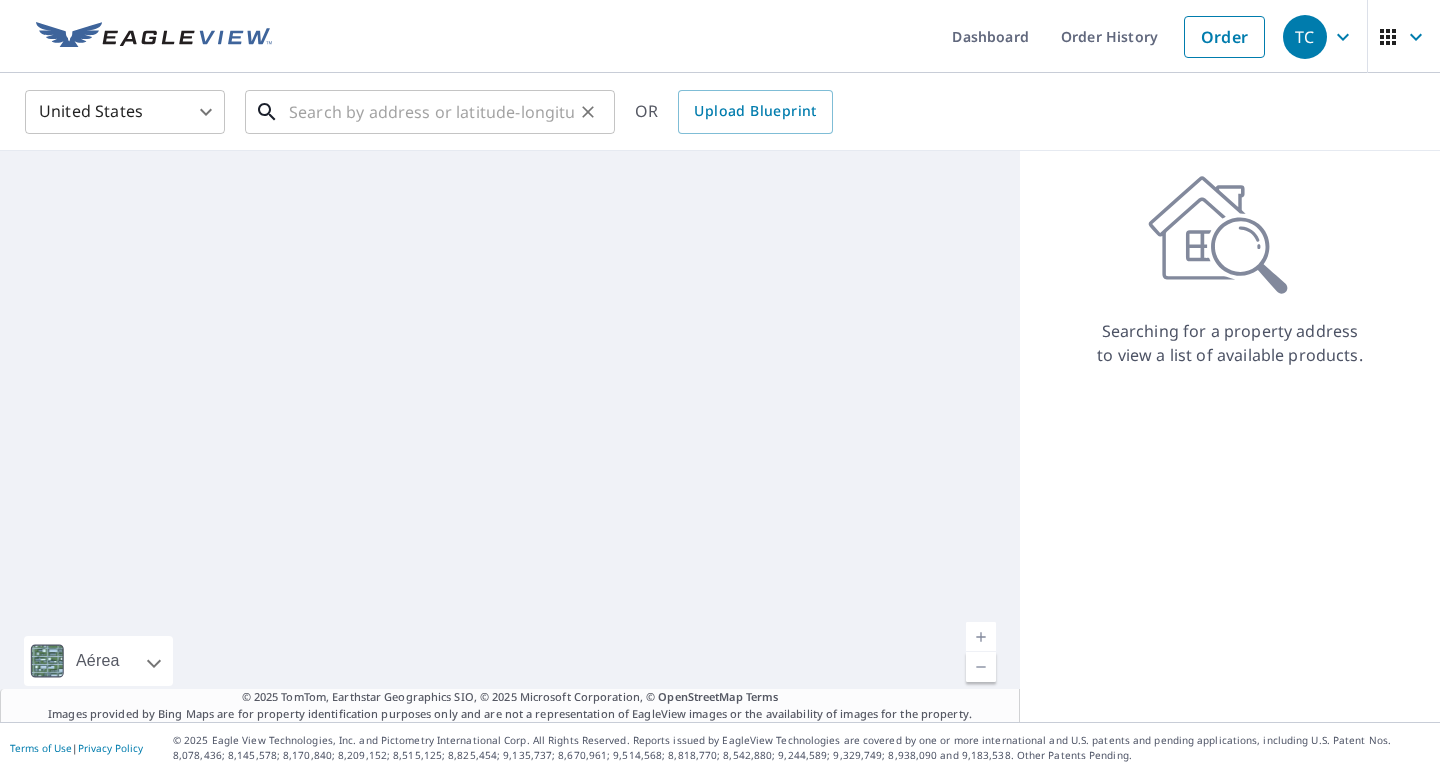 click at bounding box center (431, 112) 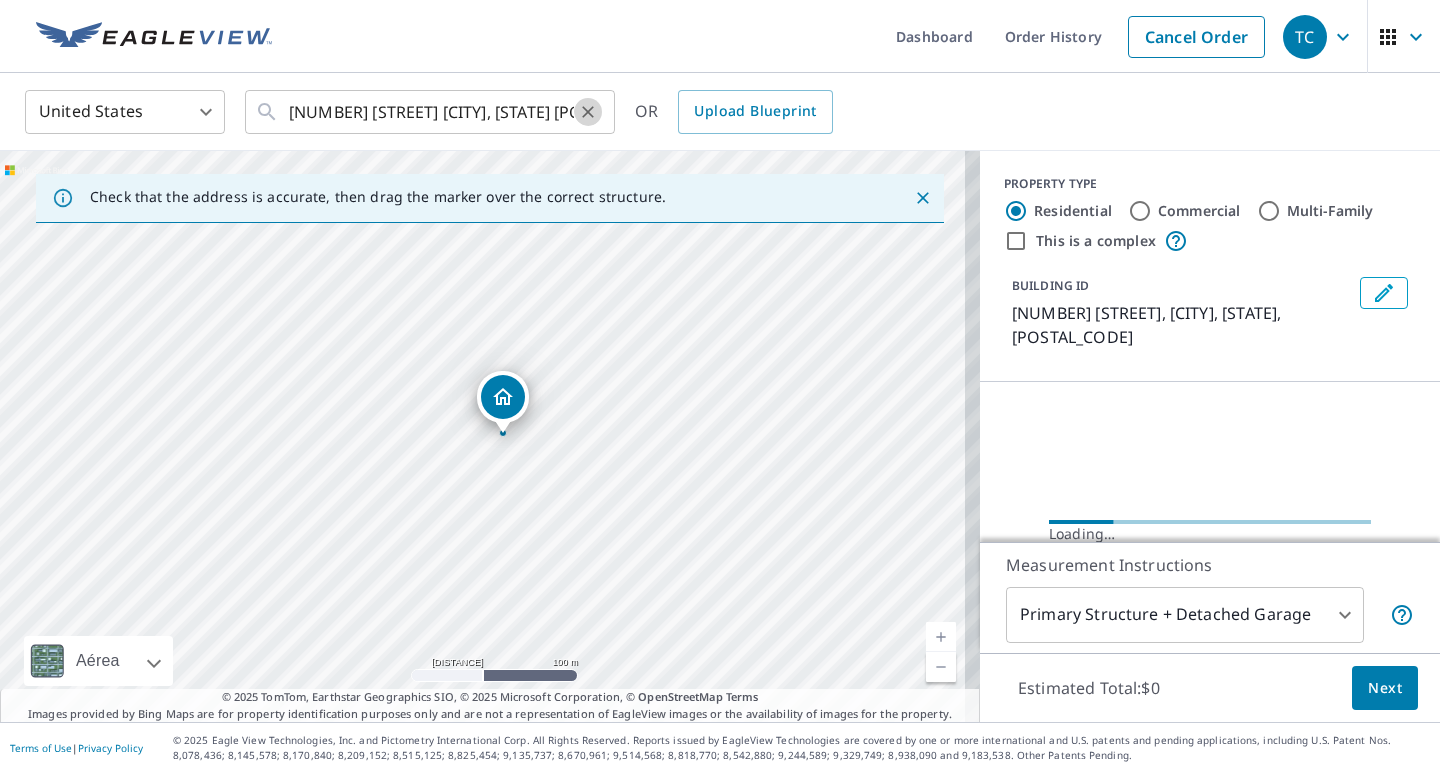 click at bounding box center [588, 112] 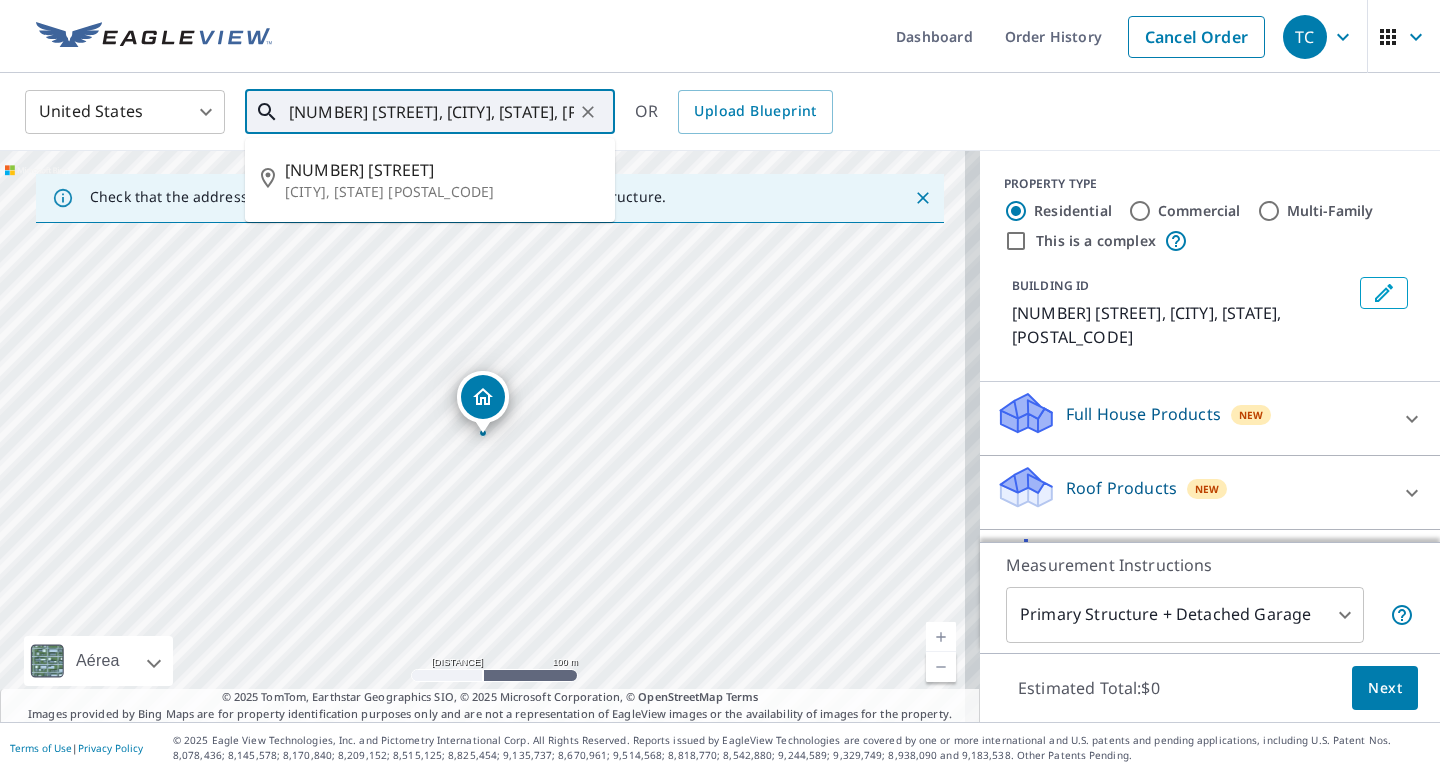 scroll, scrollTop: 0, scrollLeft: 92, axis: horizontal 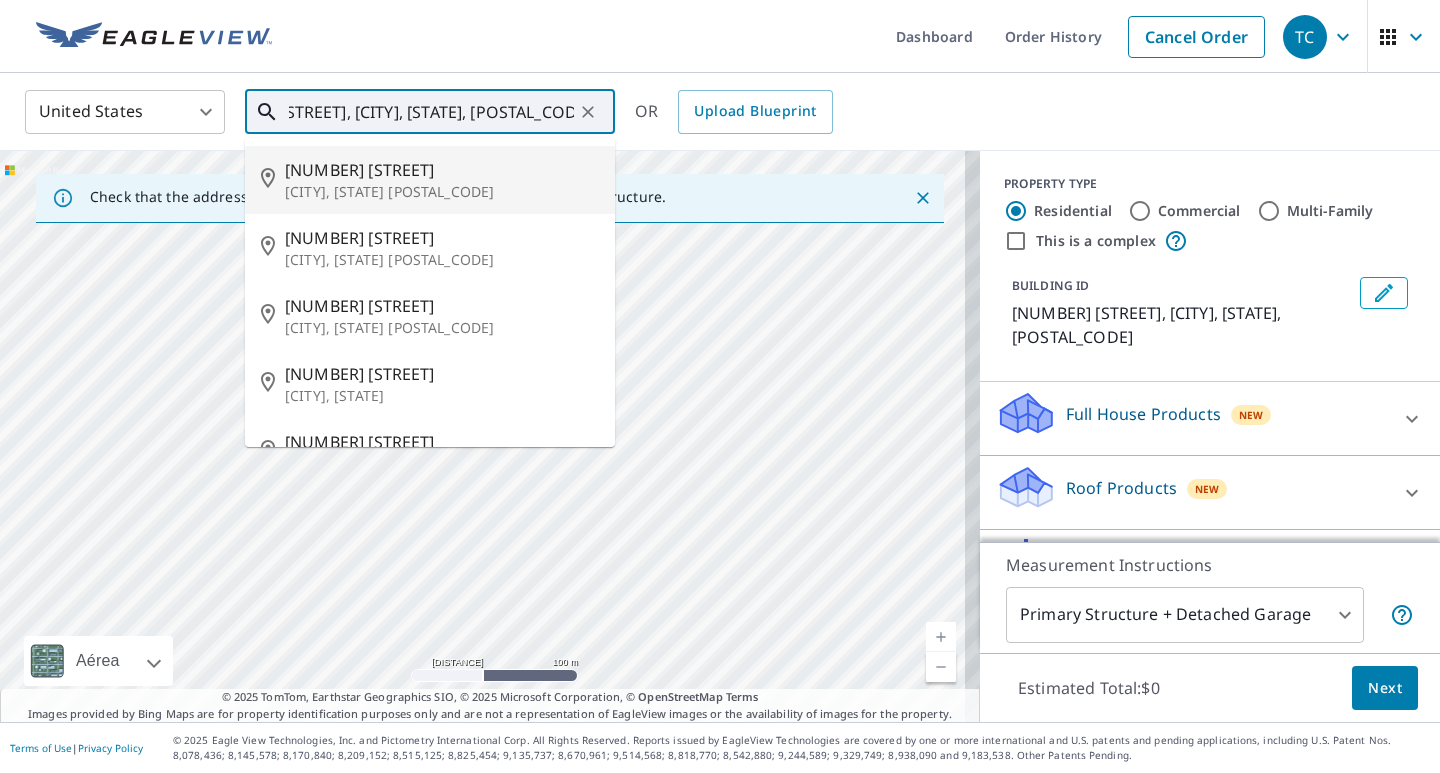 click on "[NUMBER] [STREET]" at bounding box center [442, 170] 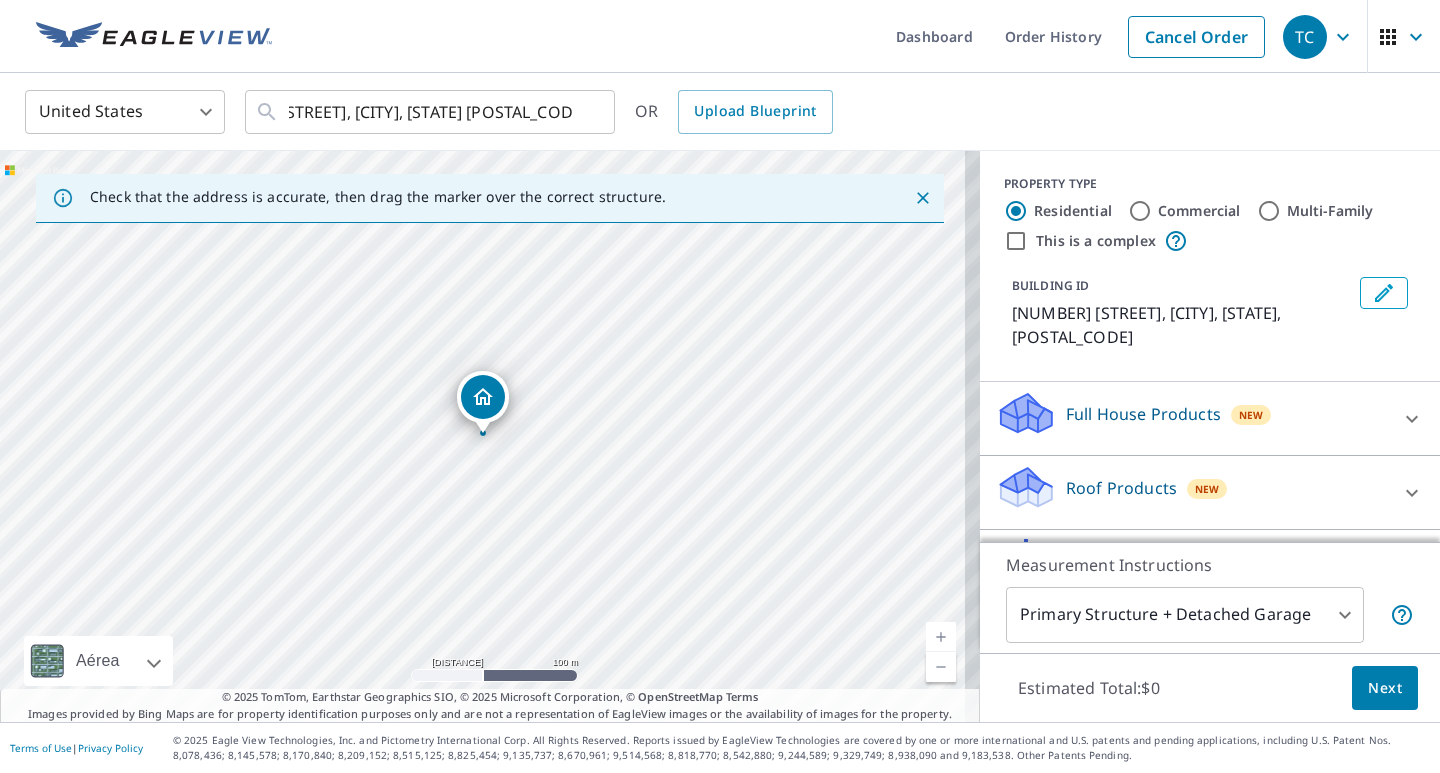 scroll, scrollTop: 0, scrollLeft: 0, axis: both 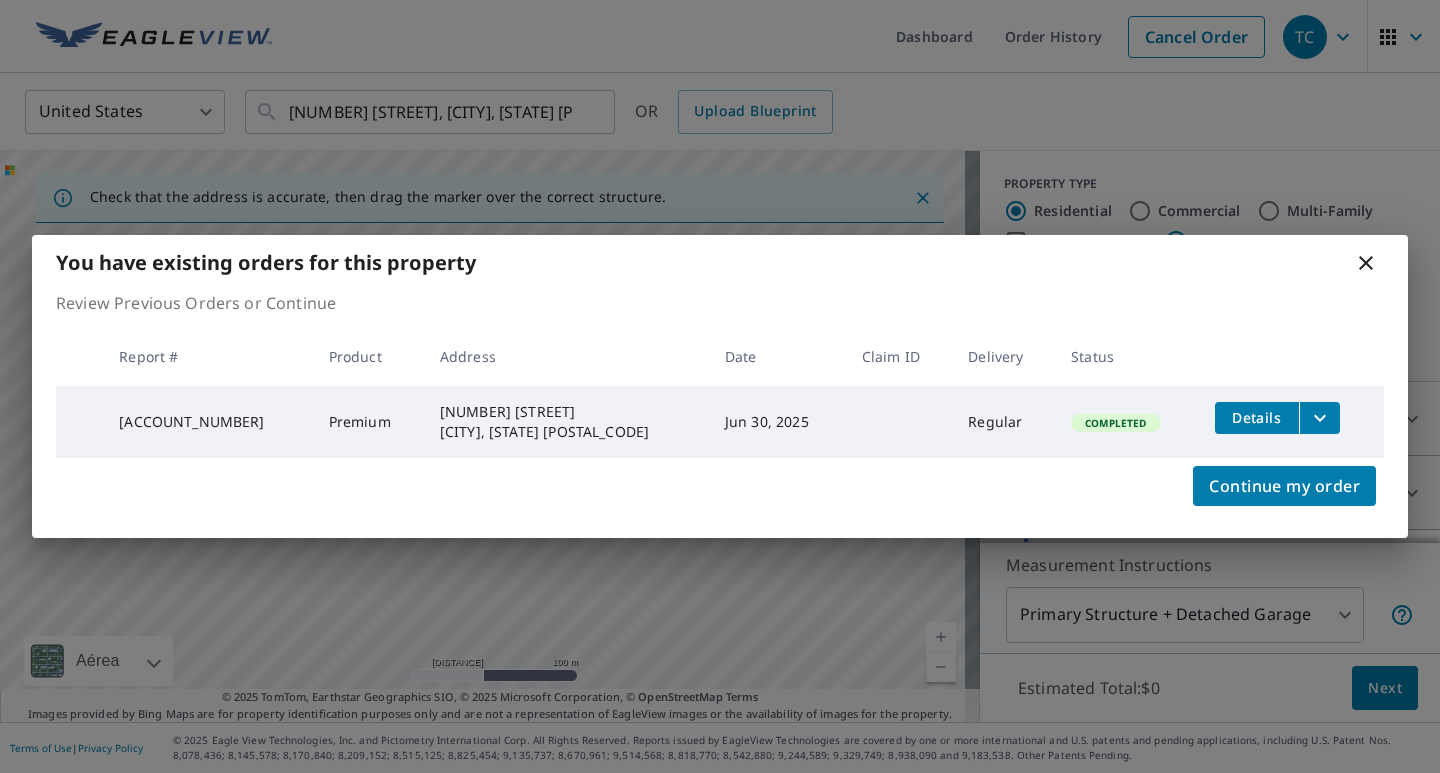 click at bounding box center [1320, 418] 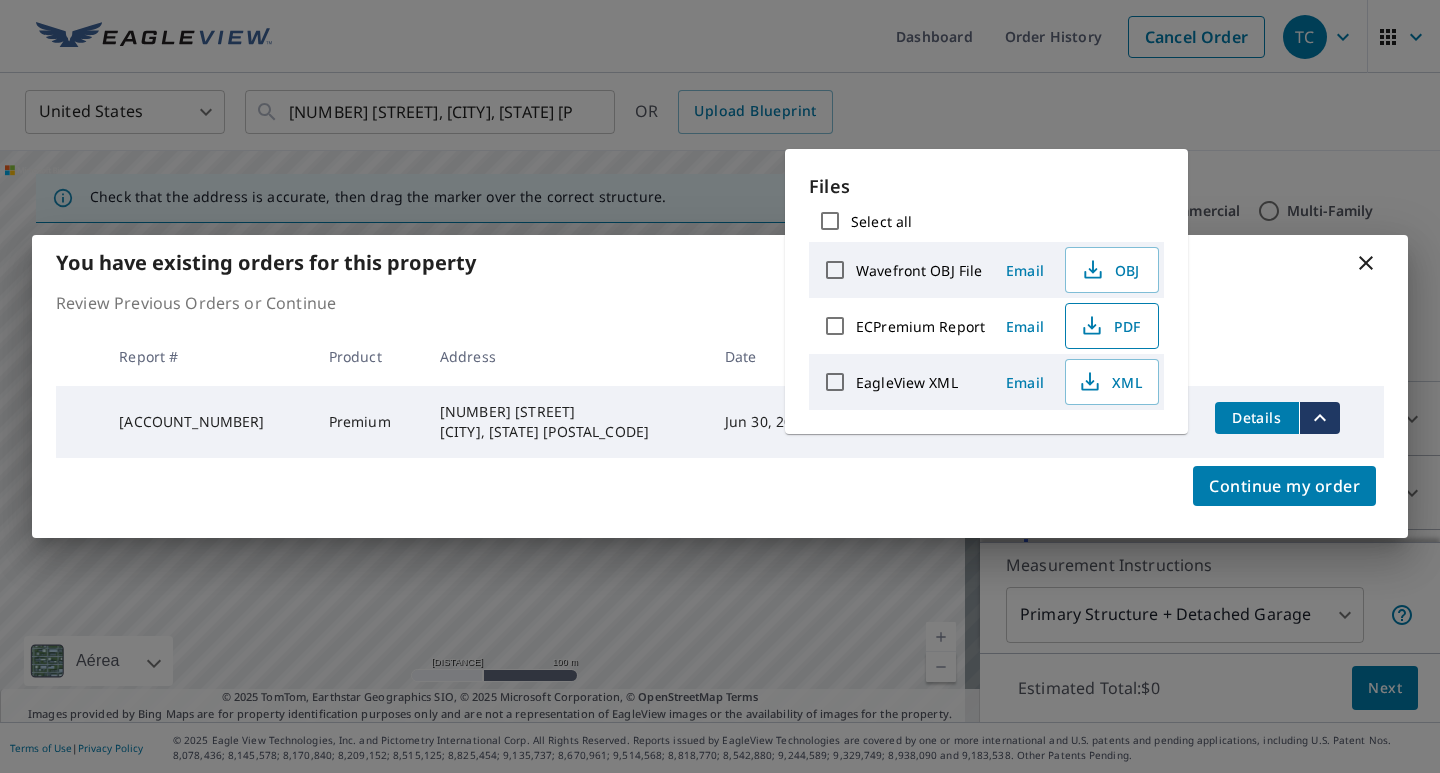 click on "PDF" at bounding box center [1110, 326] 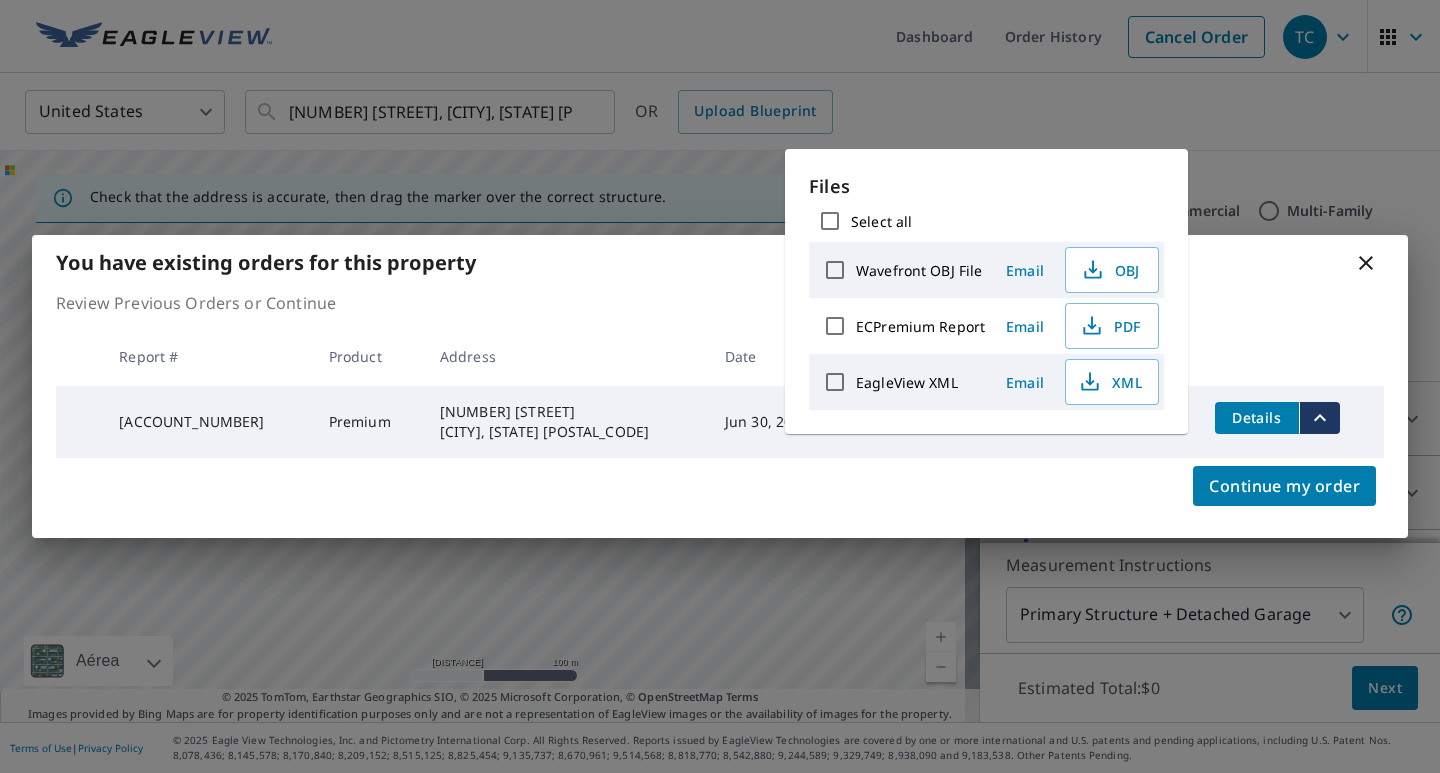 click at bounding box center [1366, 263] 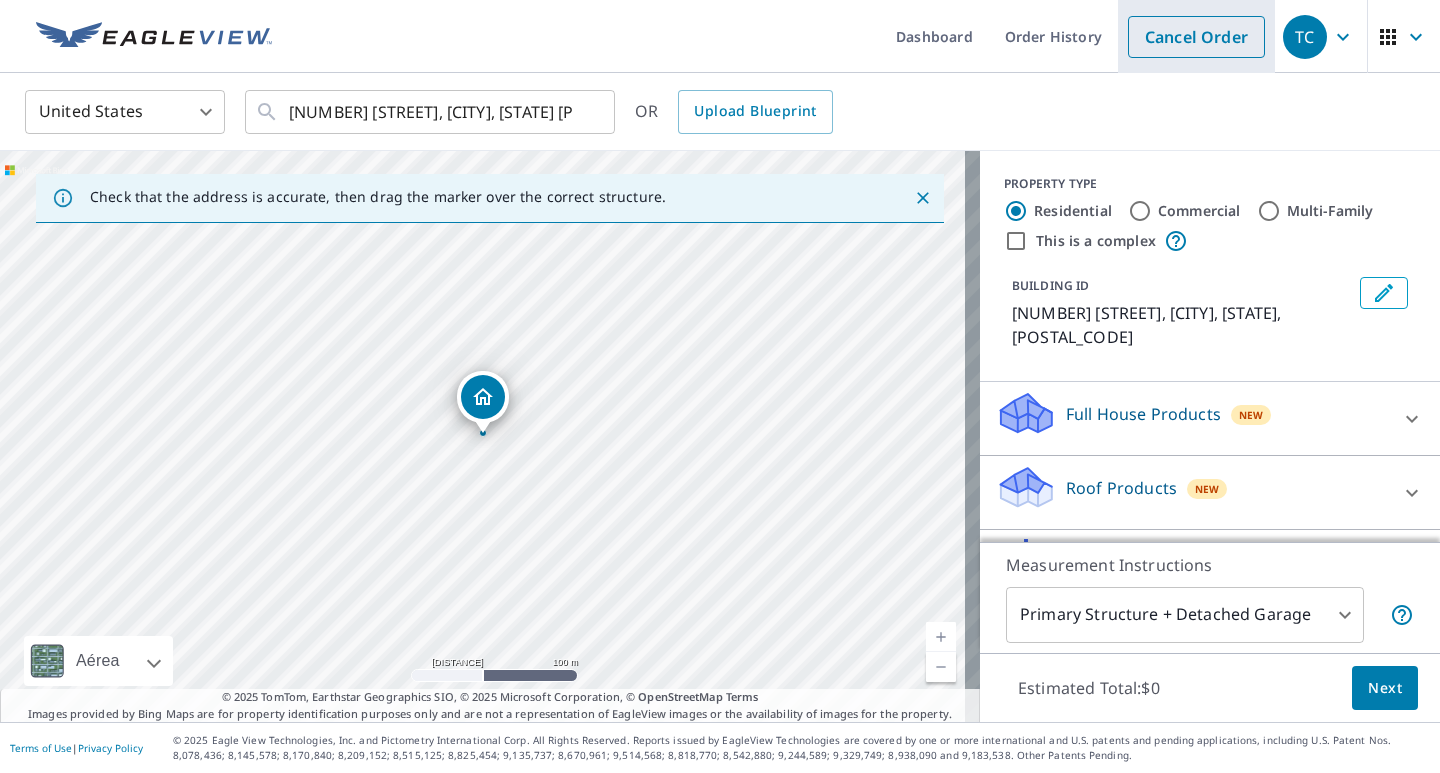 click on "Cancel Order" at bounding box center [1196, 37] 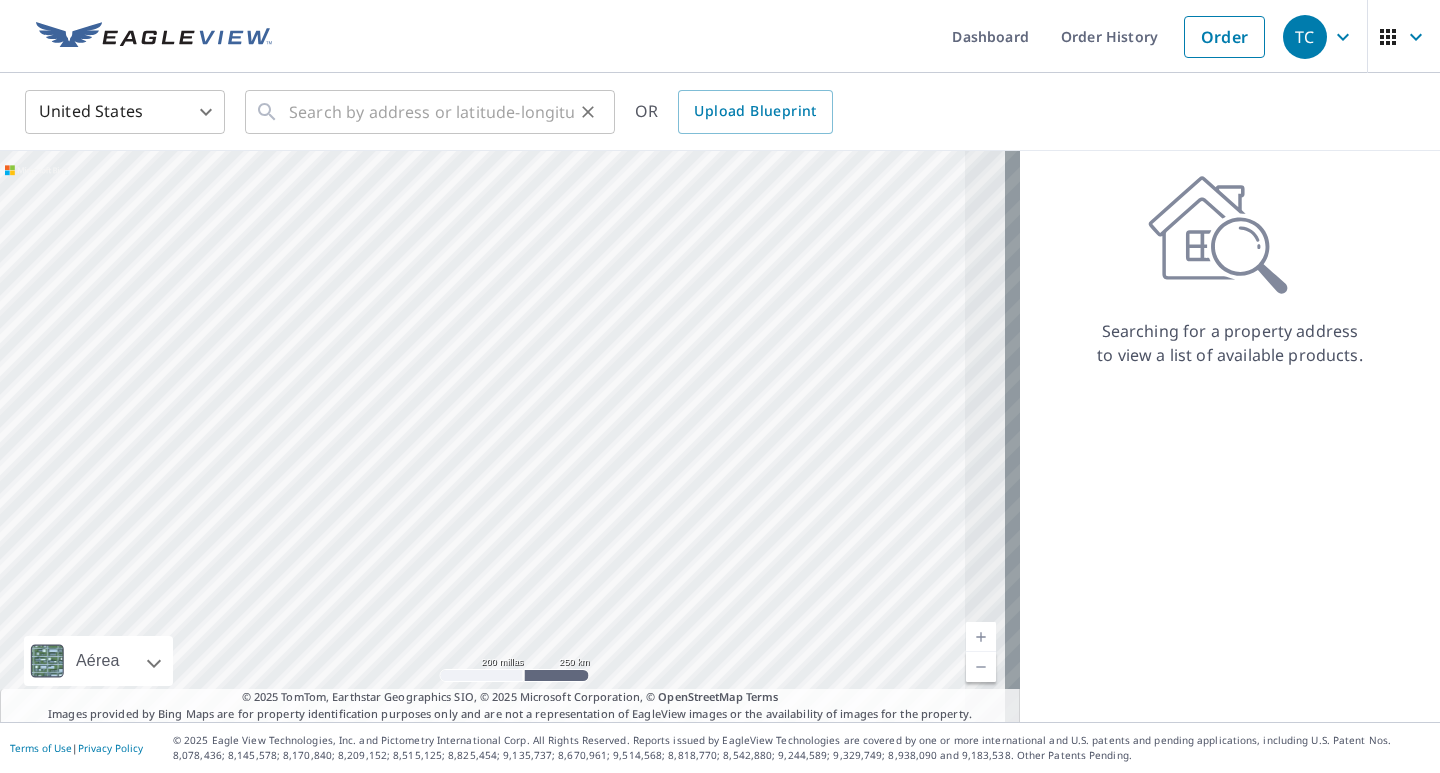 drag, startPoint x: 240, startPoint y: 125, endPoint x: 307, endPoint y: 92, distance: 74.68601 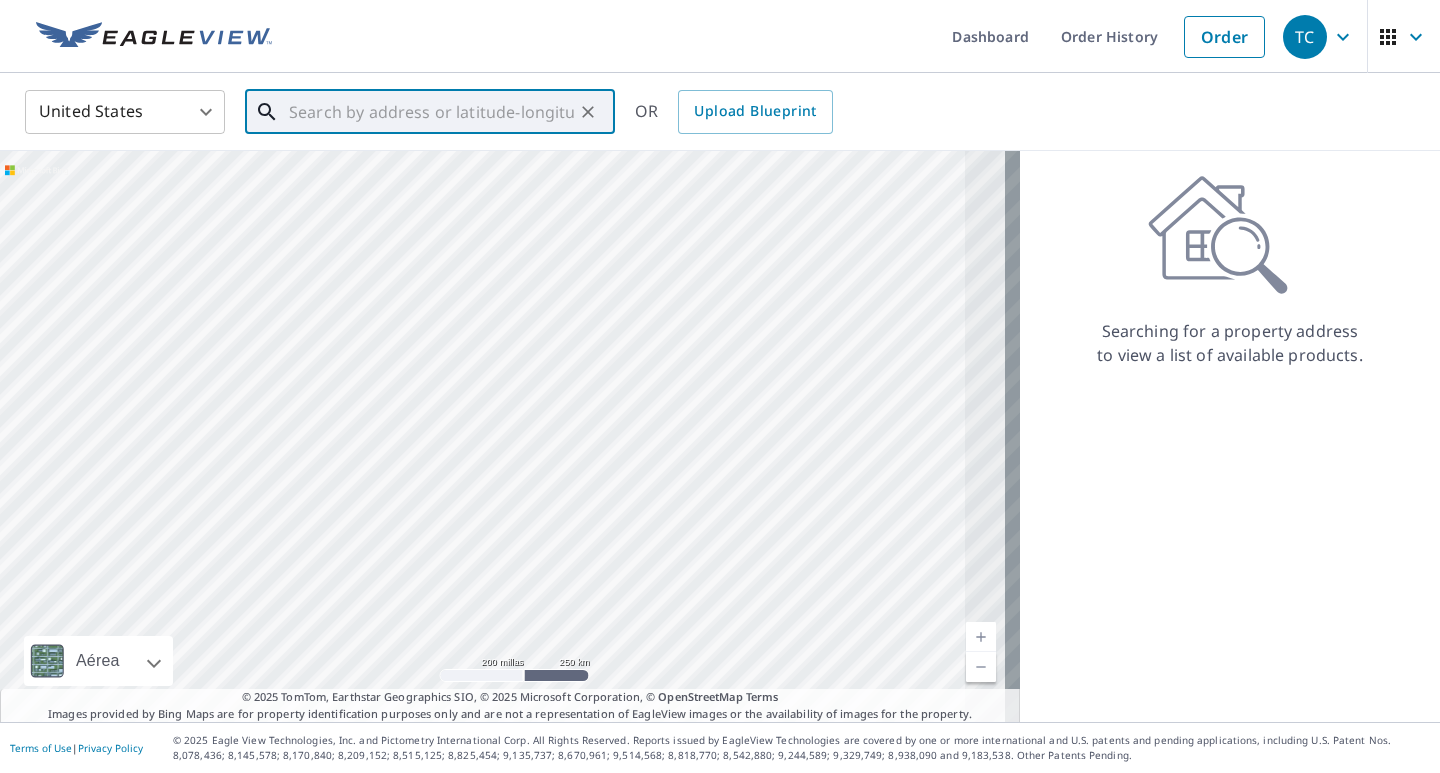 click at bounding box center [431, 112] 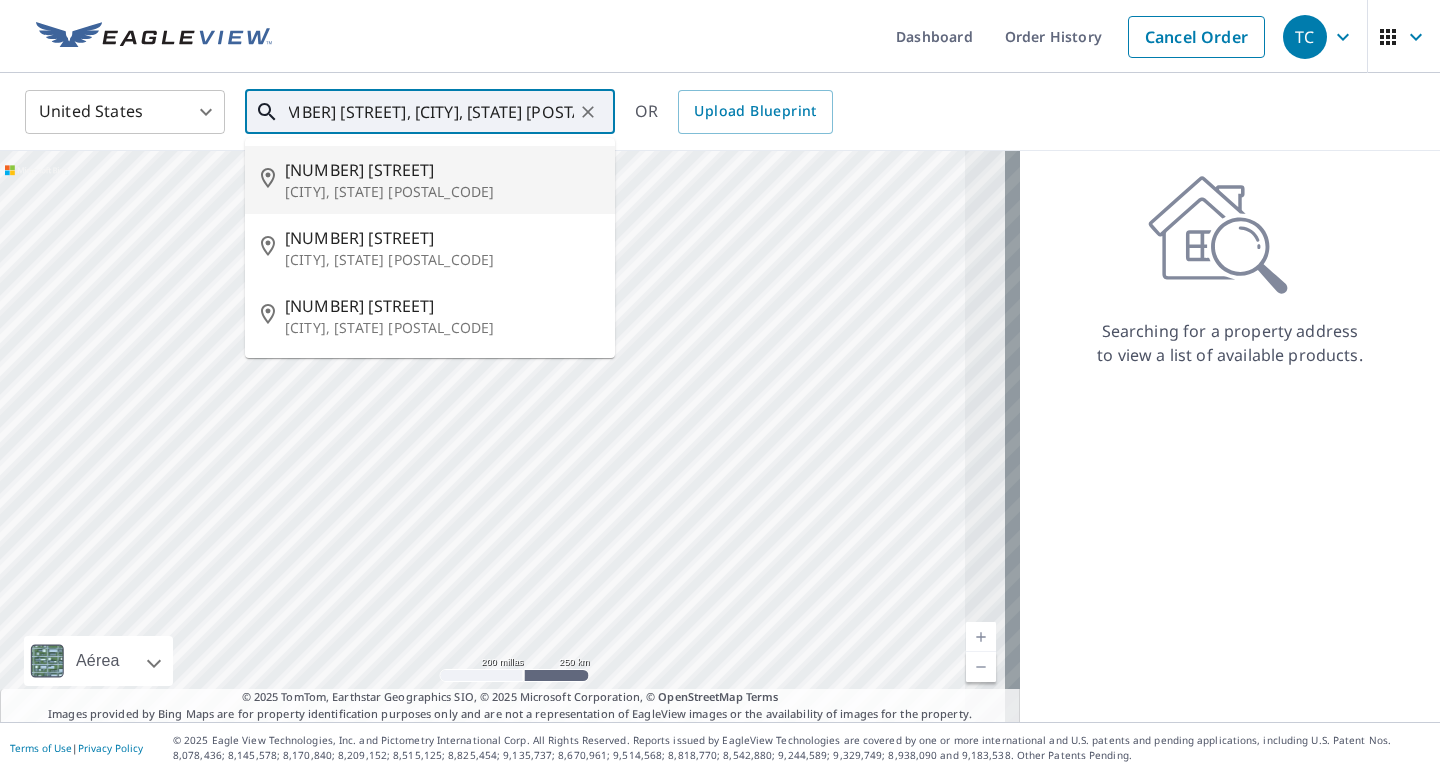 scroll, scrollTop: 0, scrollLeft: 0, axis: both 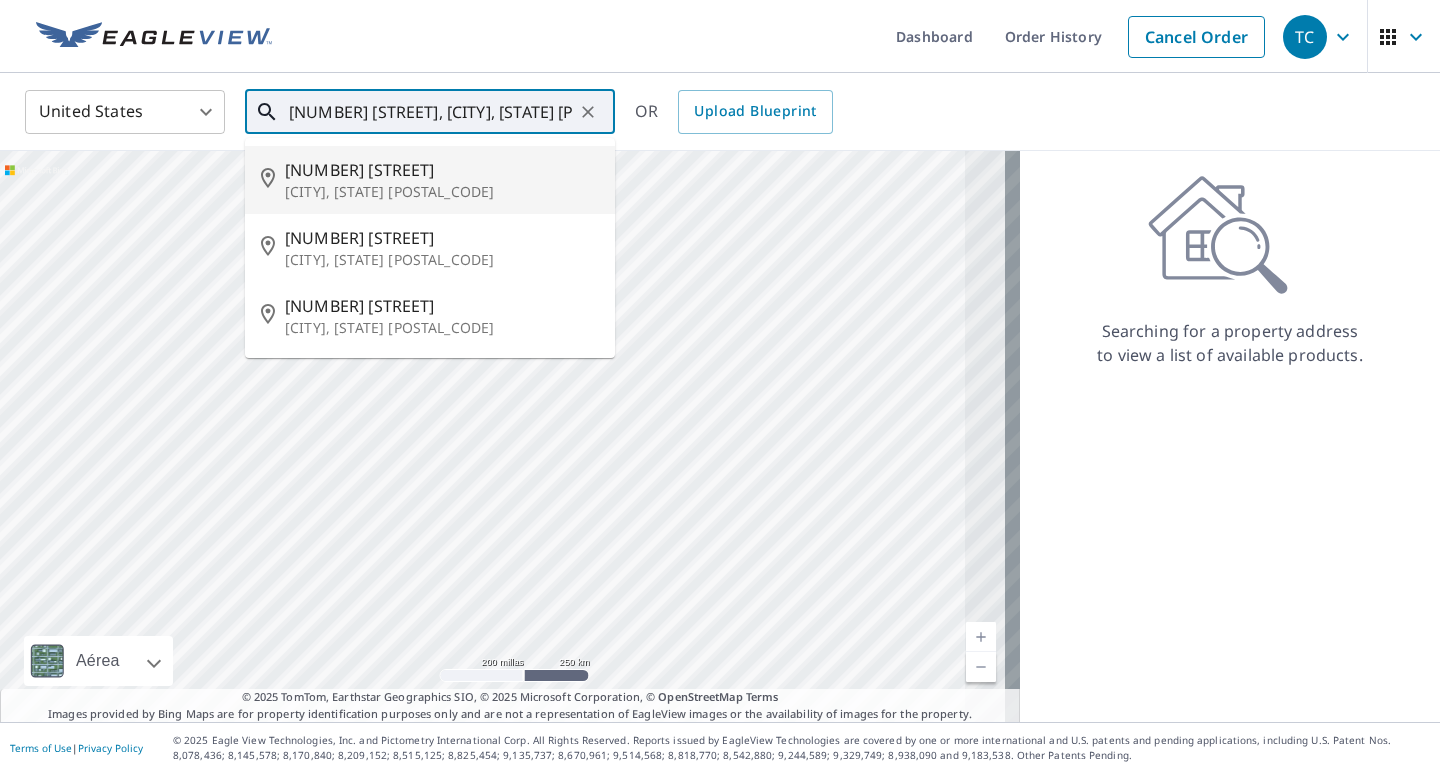 click on "[NUMBER] [STREET]" at bounding box center [442, 170] 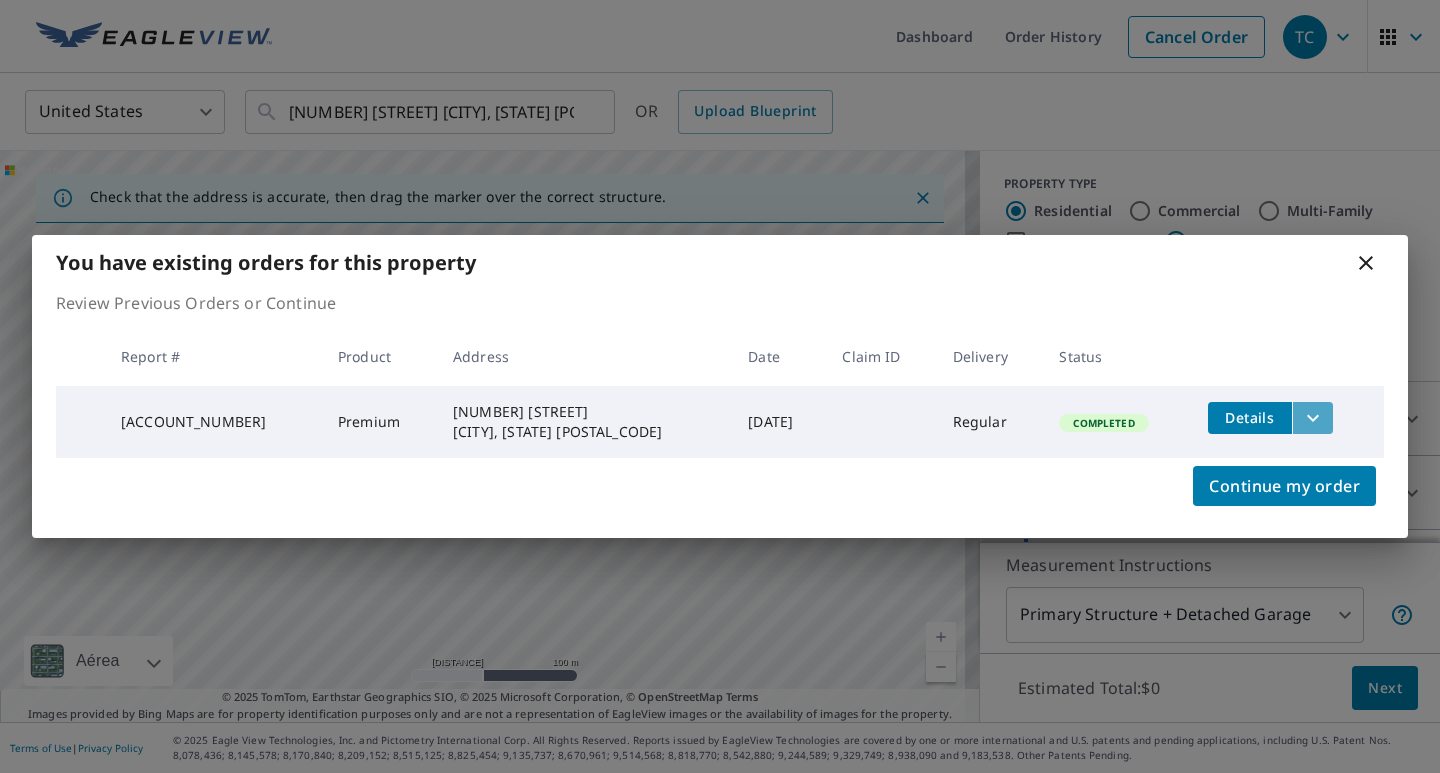 click at bounding box center (1313, 418) 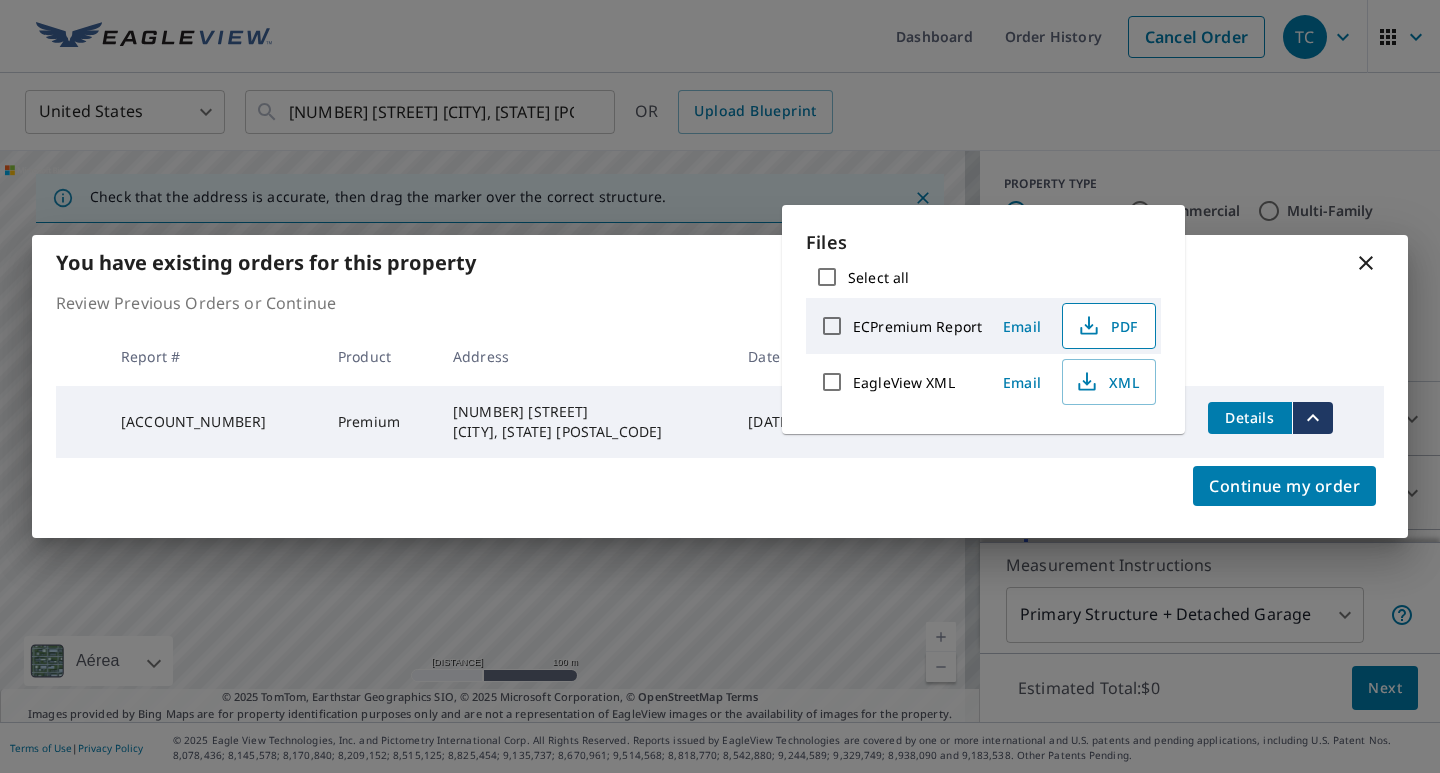 click on "PDF" at bounding box center [1107, 326] 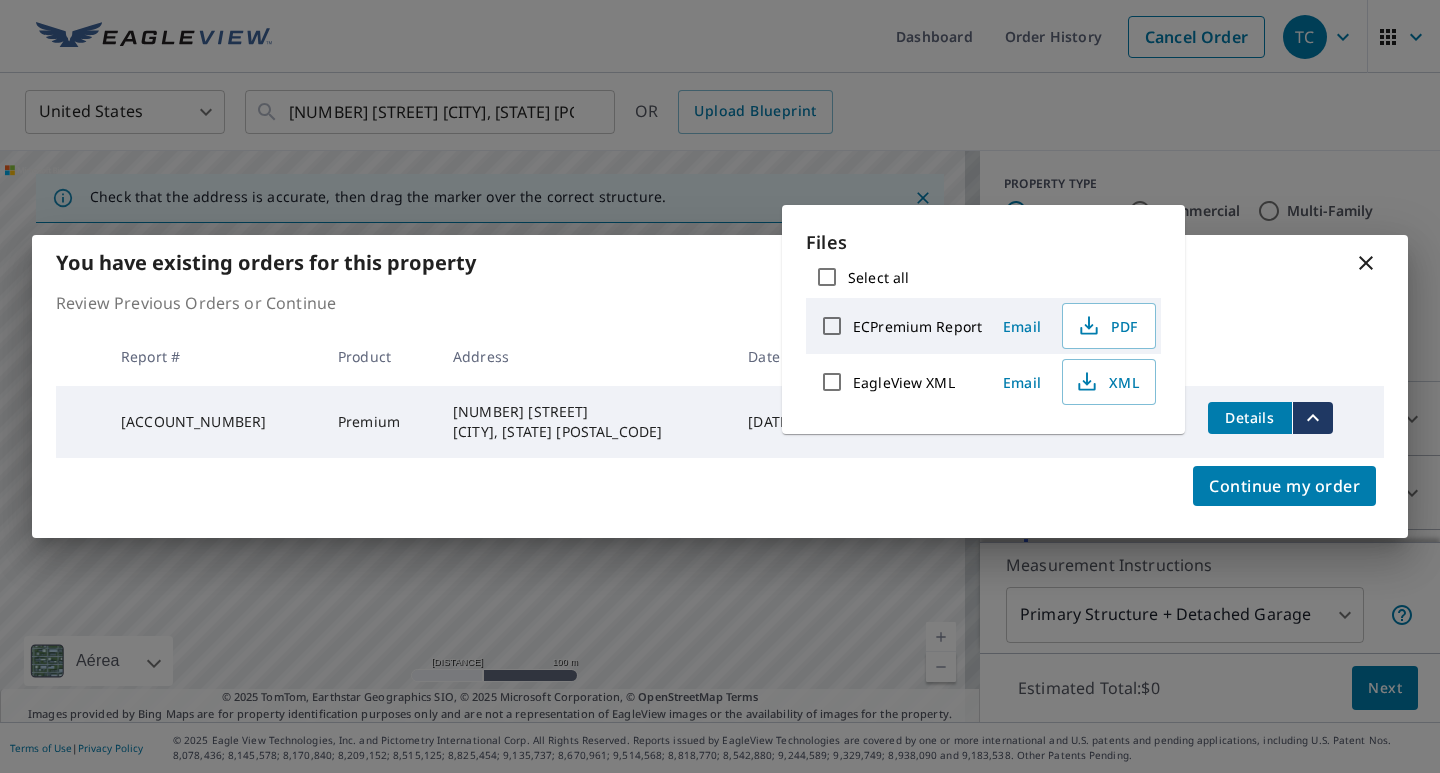 click at bounding box center (1366, 263) 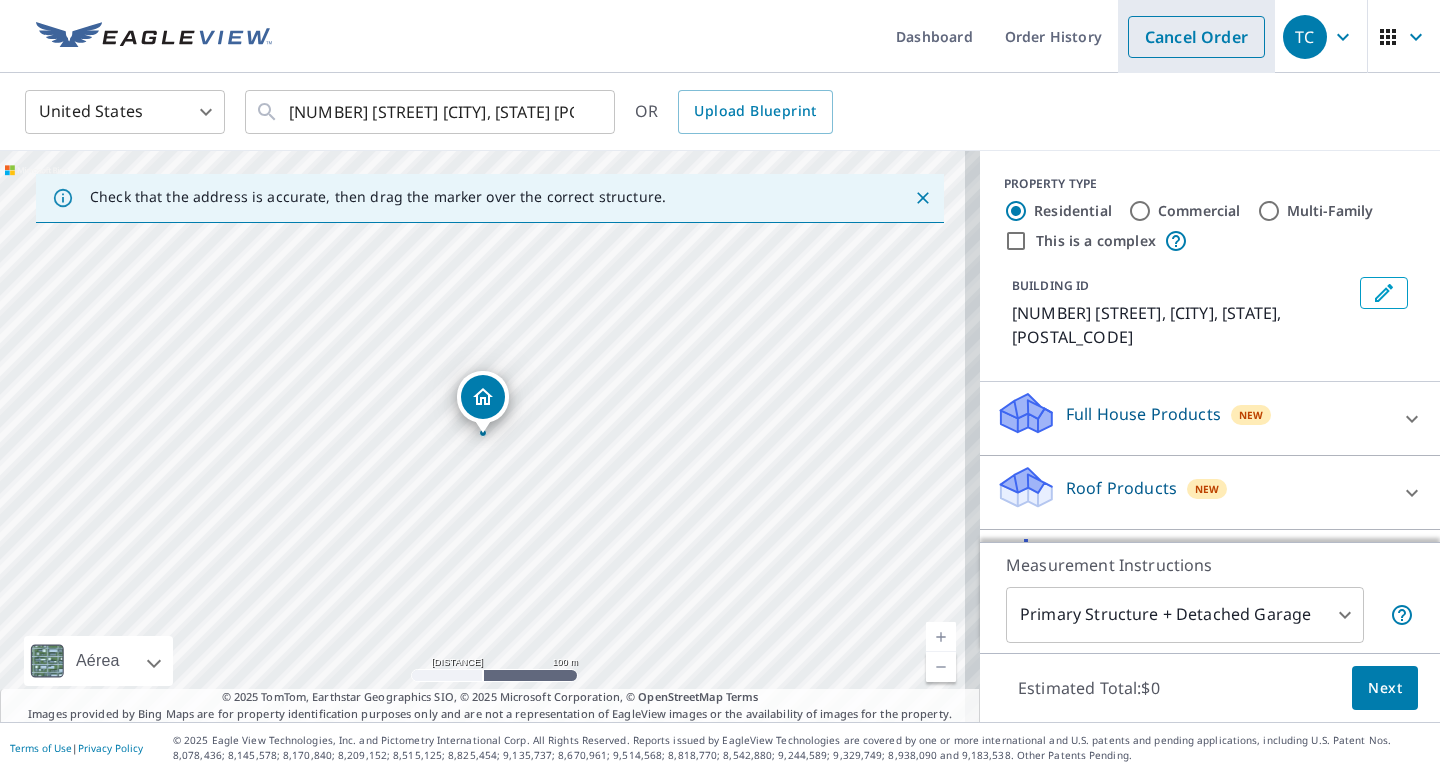 click on "Cancel Order" at bounding box center [1196, 37] 